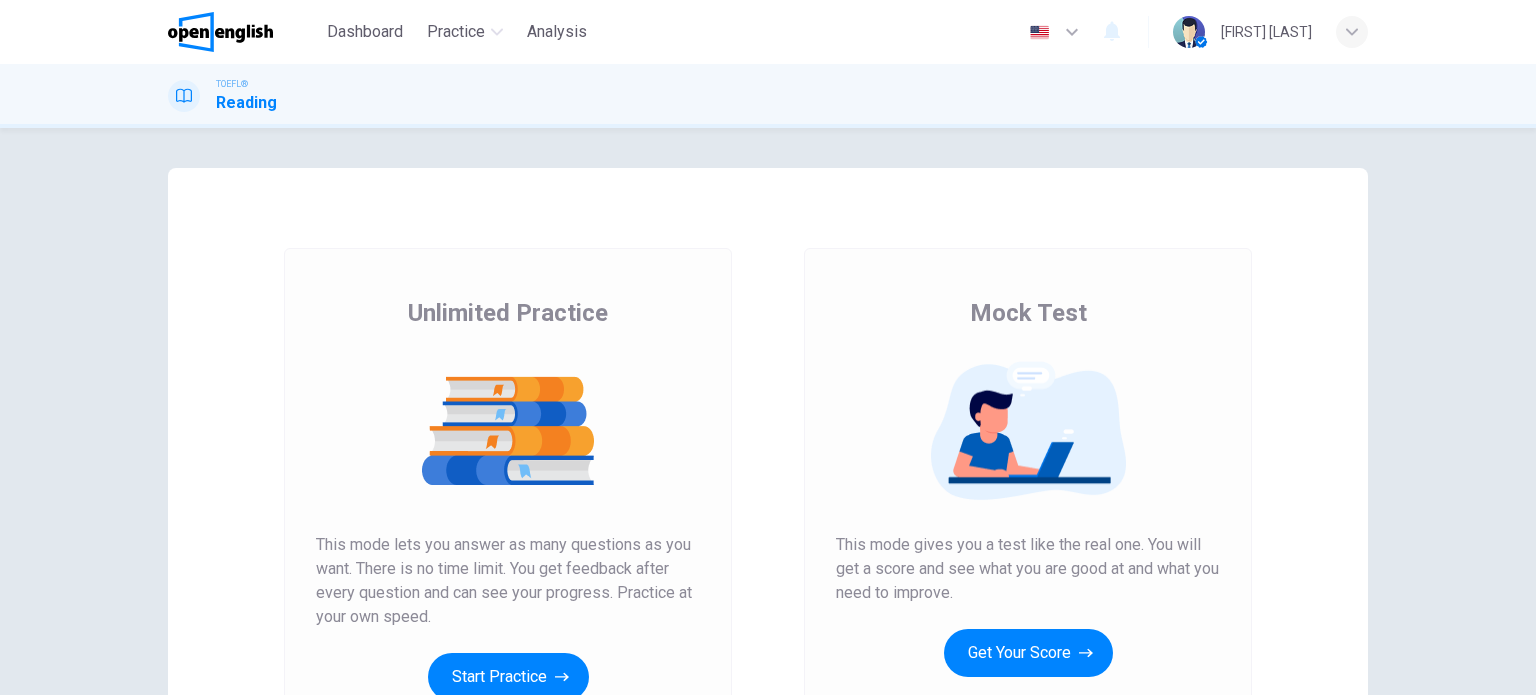 scroll, scrollTop: 0, scrollLeft: 0, axis: both 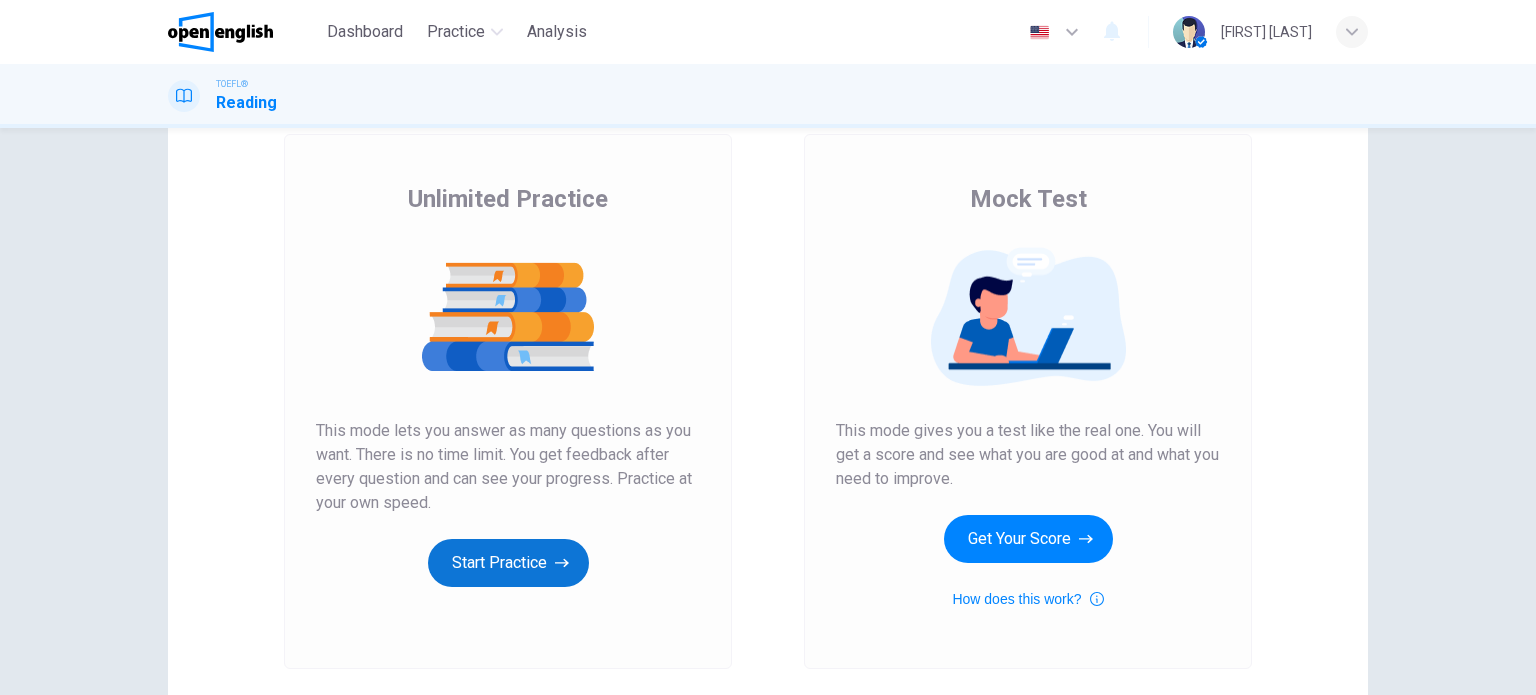 click on "Start Practice" at bounding box center (508, 563) 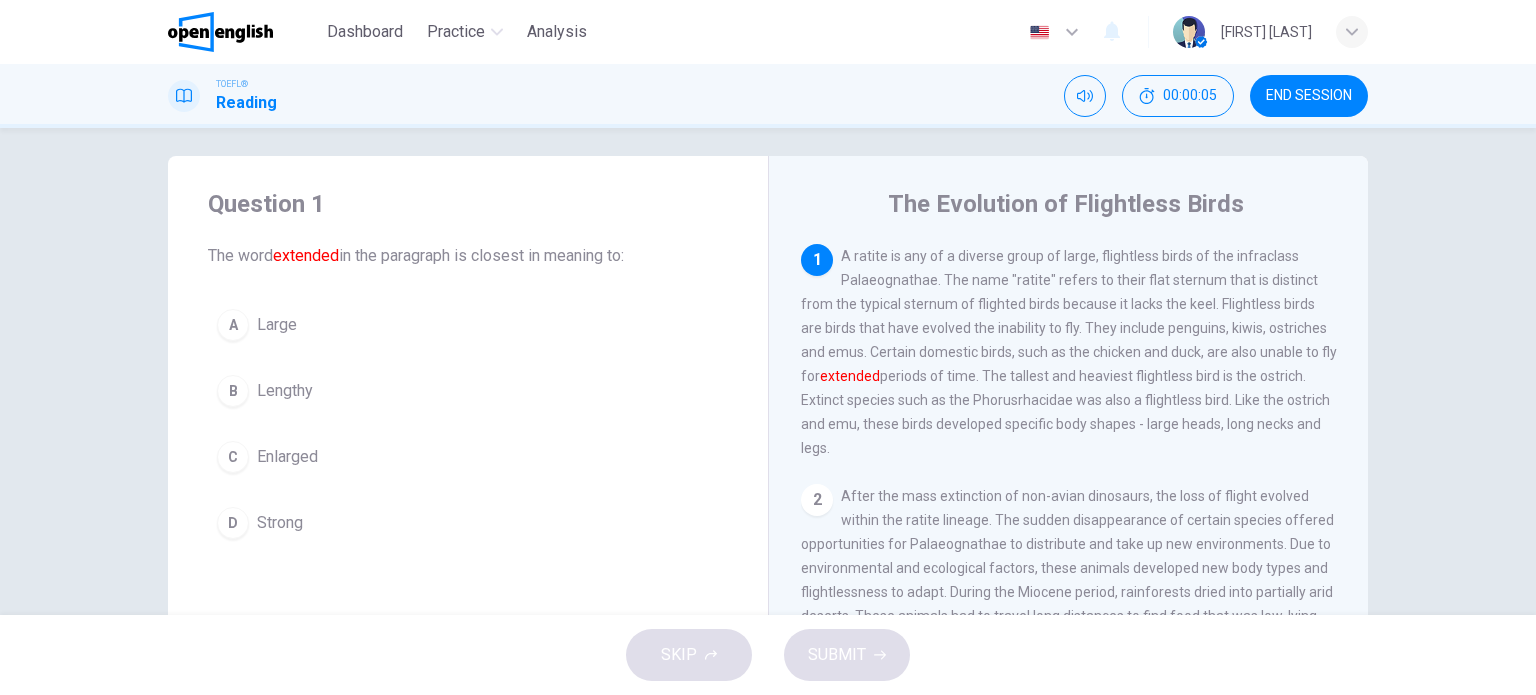 scroll, scrollTop: 12, scrollLeft: 0, axis: vertical 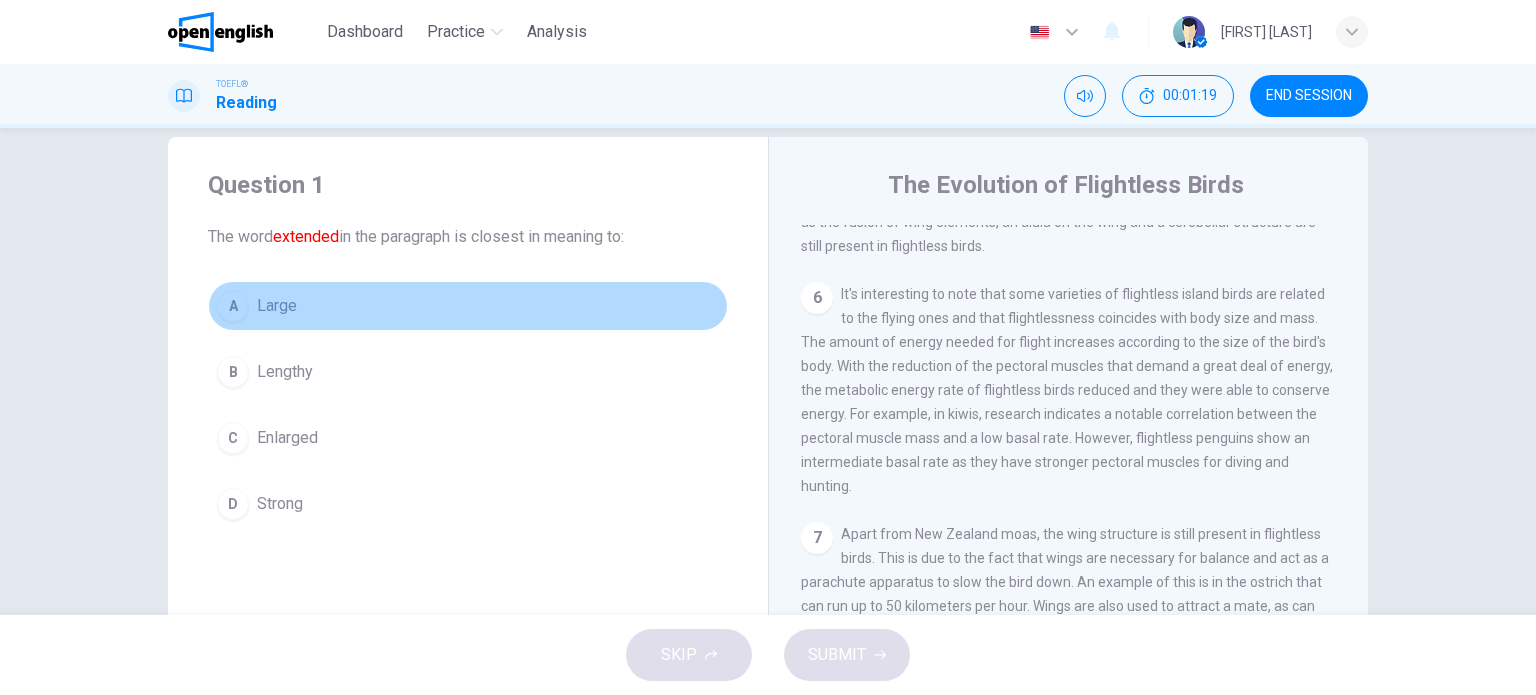 click on "A" at bounding box center [233, 306] 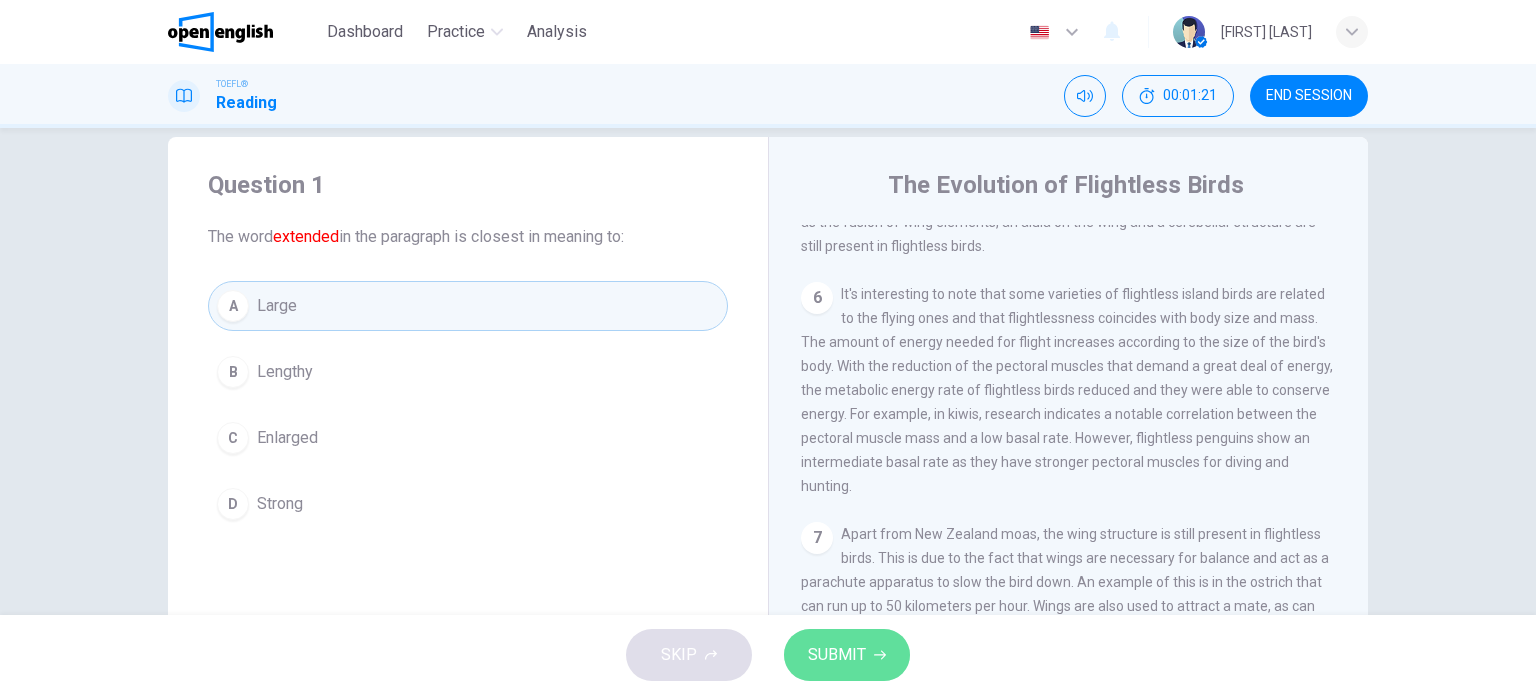 click on "SUBMIT" at bounding box center (837, 655) 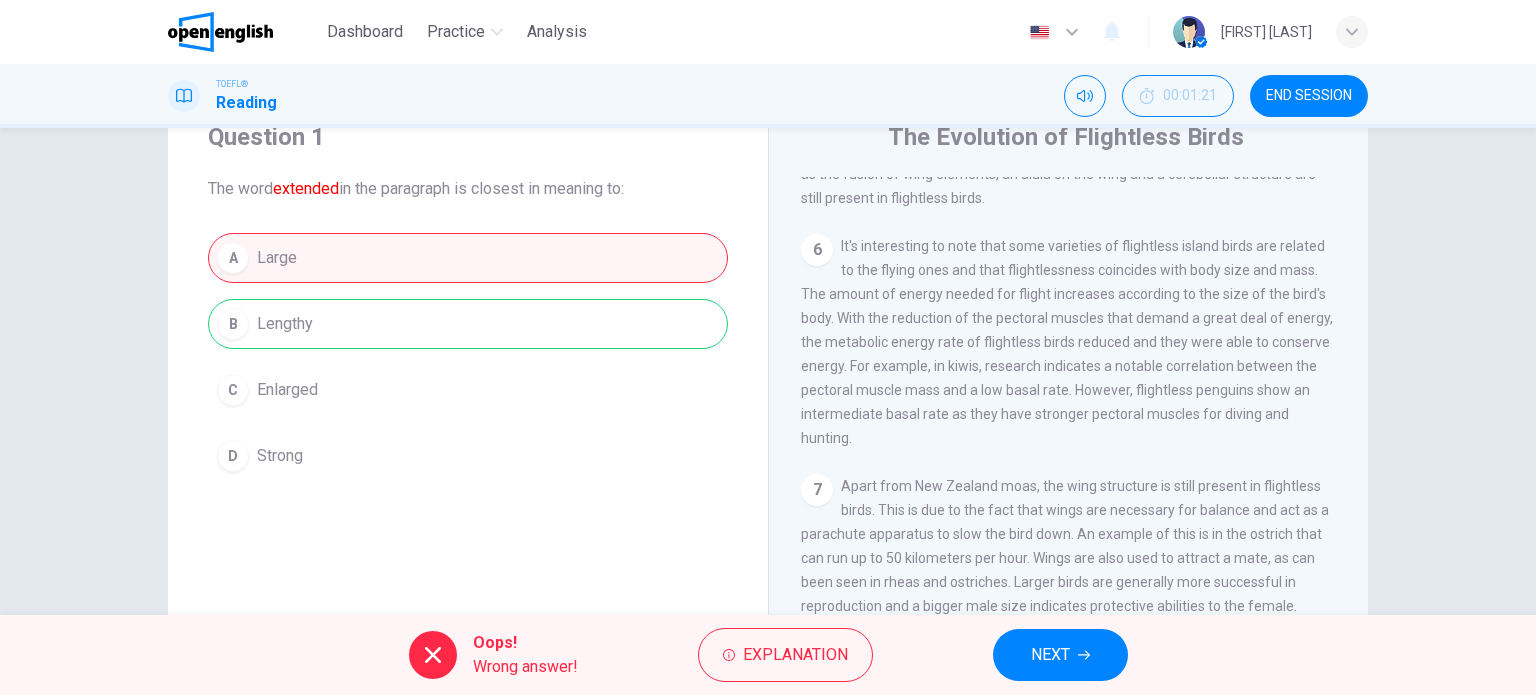 scroll, scrollTop: 78, scrollLeft: 0, axis: vertical 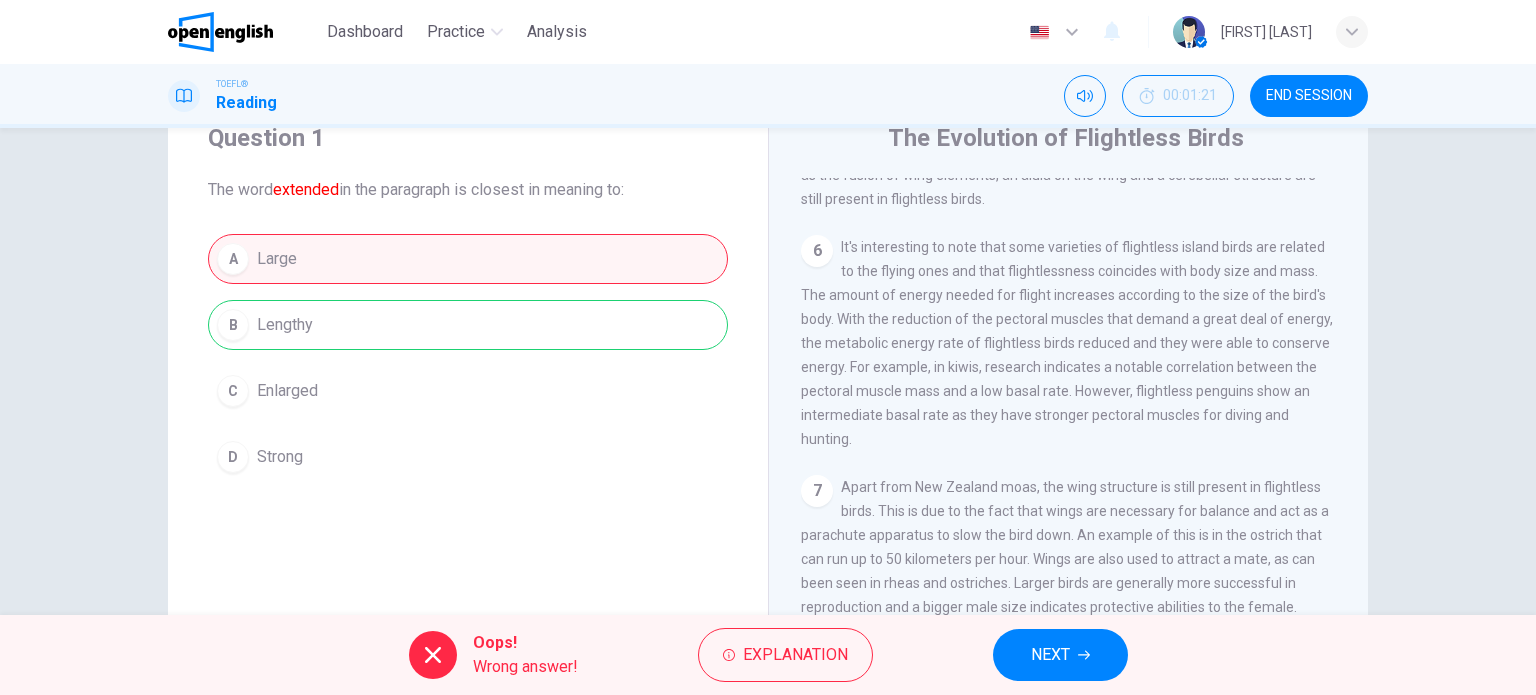 click on "A Large B Lengthy C Enlarged D Strong" at bounding box center [468, 358] 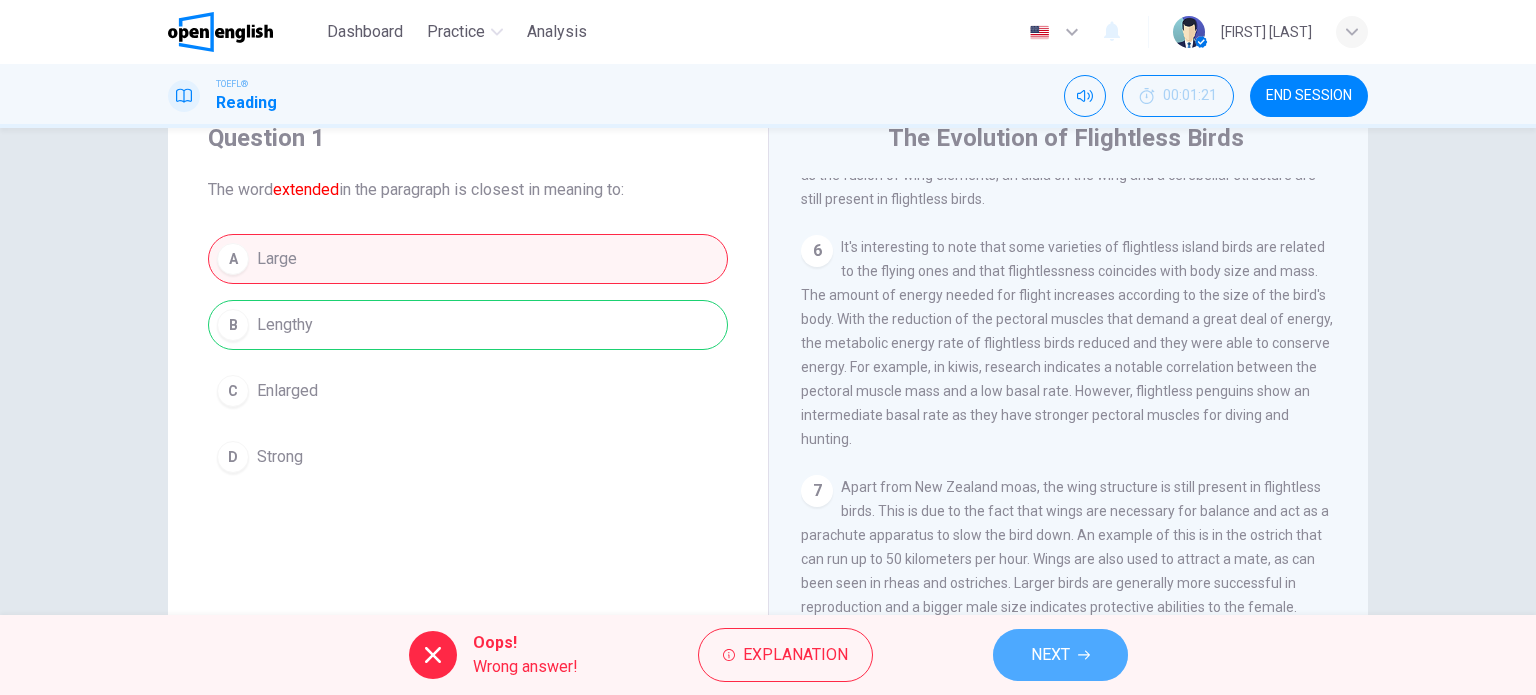 click at bounding box center (1084, 655) 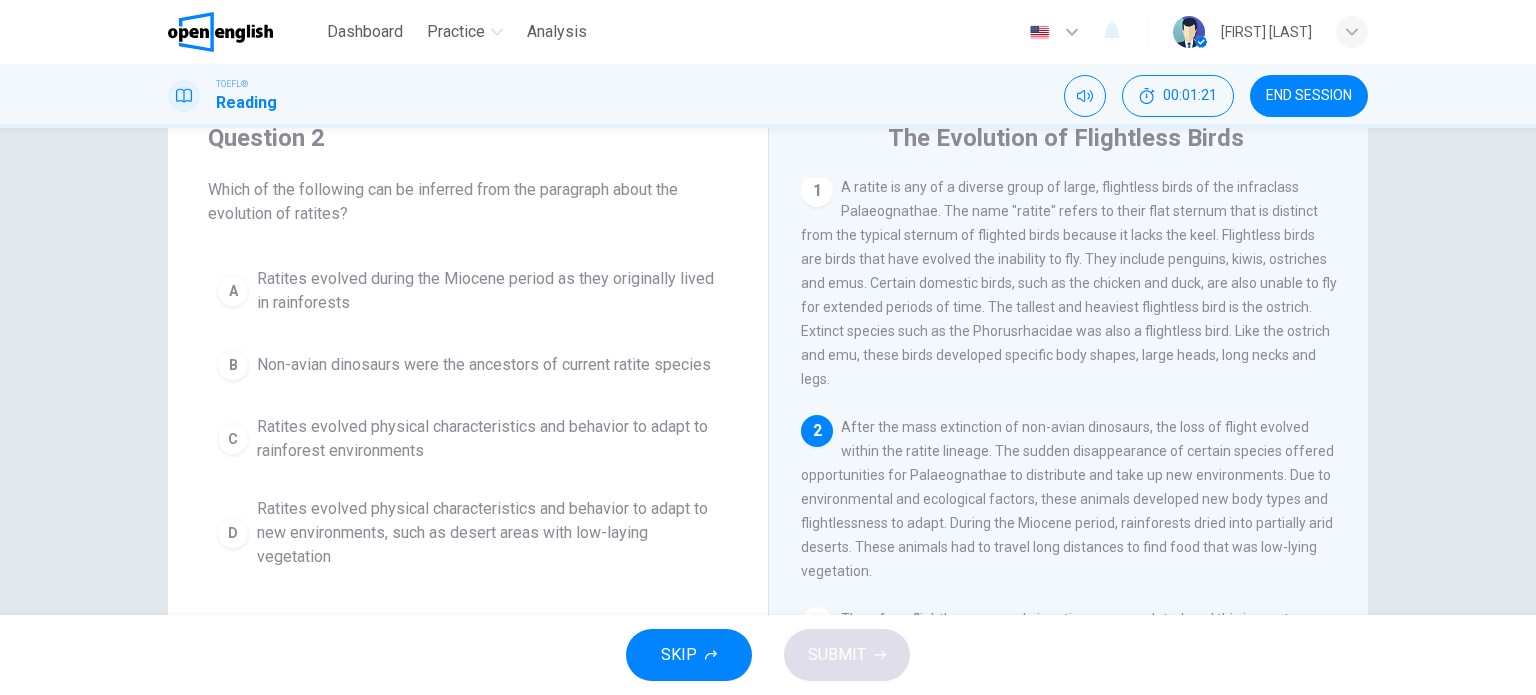 scroll, scrollTop: 0, scrollLeft: 0, axis: both 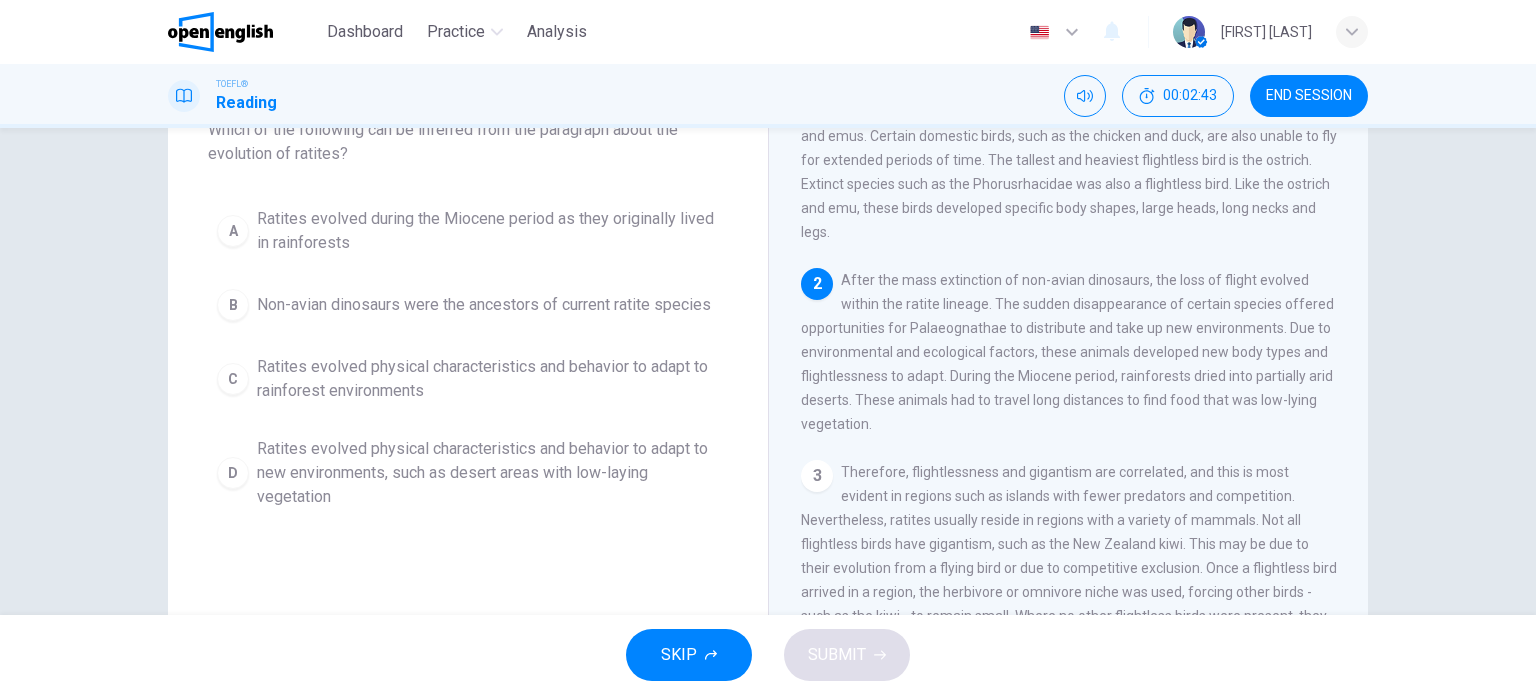 click on "D" at bounding box center [233, 231] 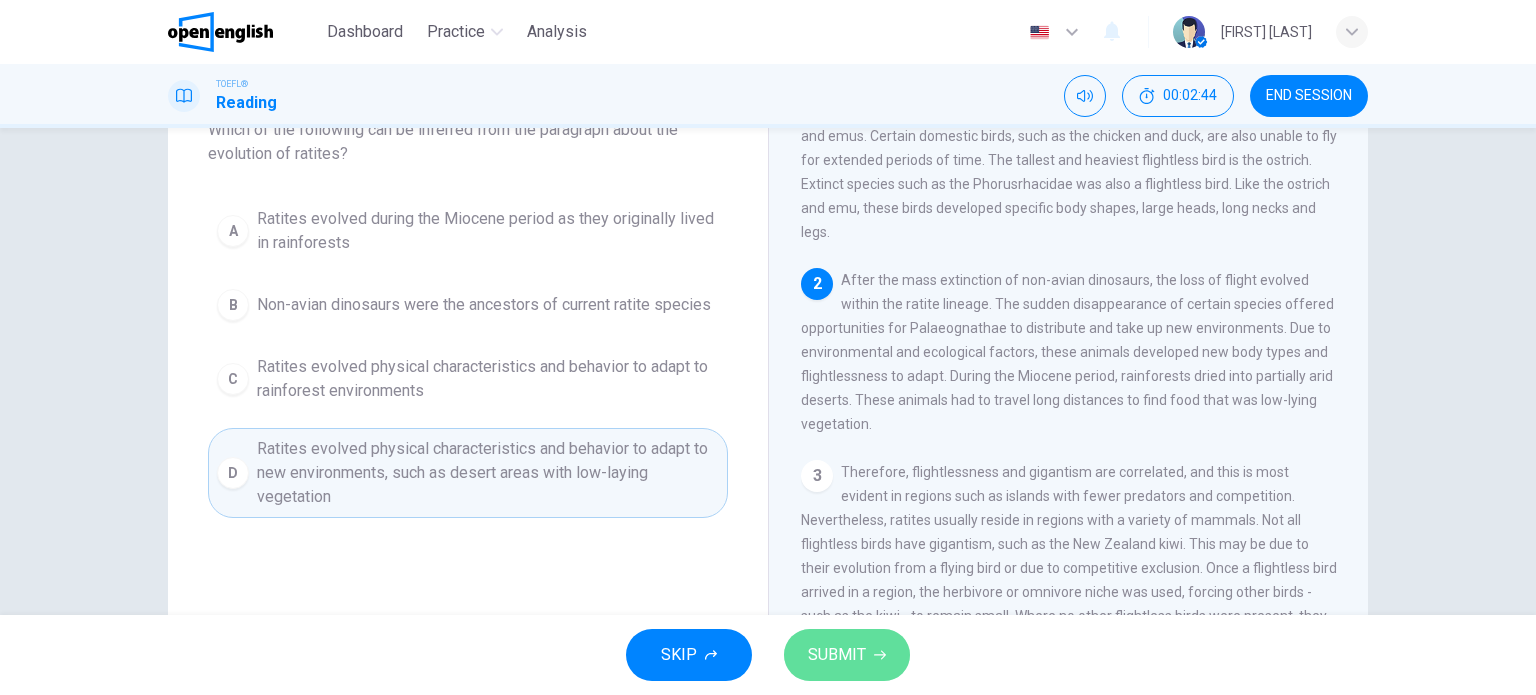 click on "SUBMIT" at bounding box center (837, 655) 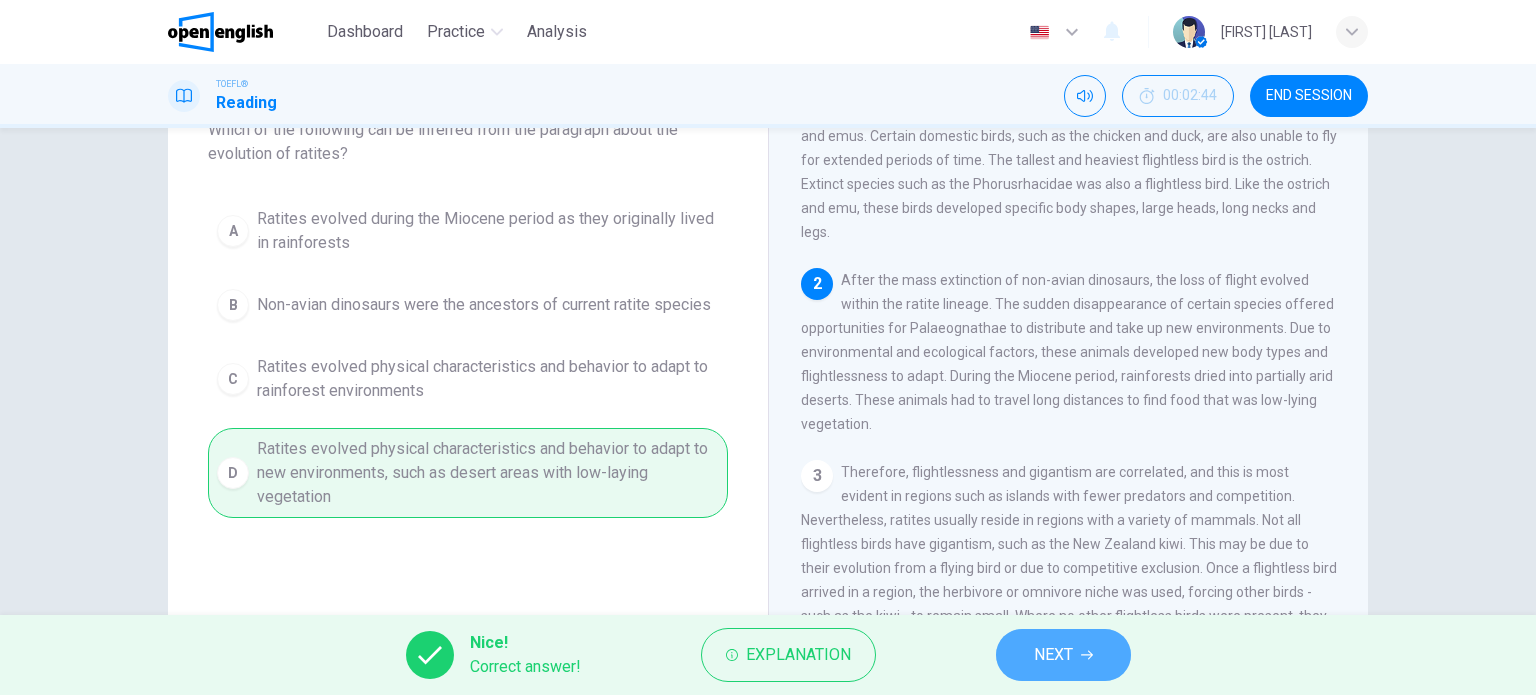click on "NEXT" at bounding box center [1053, 655] 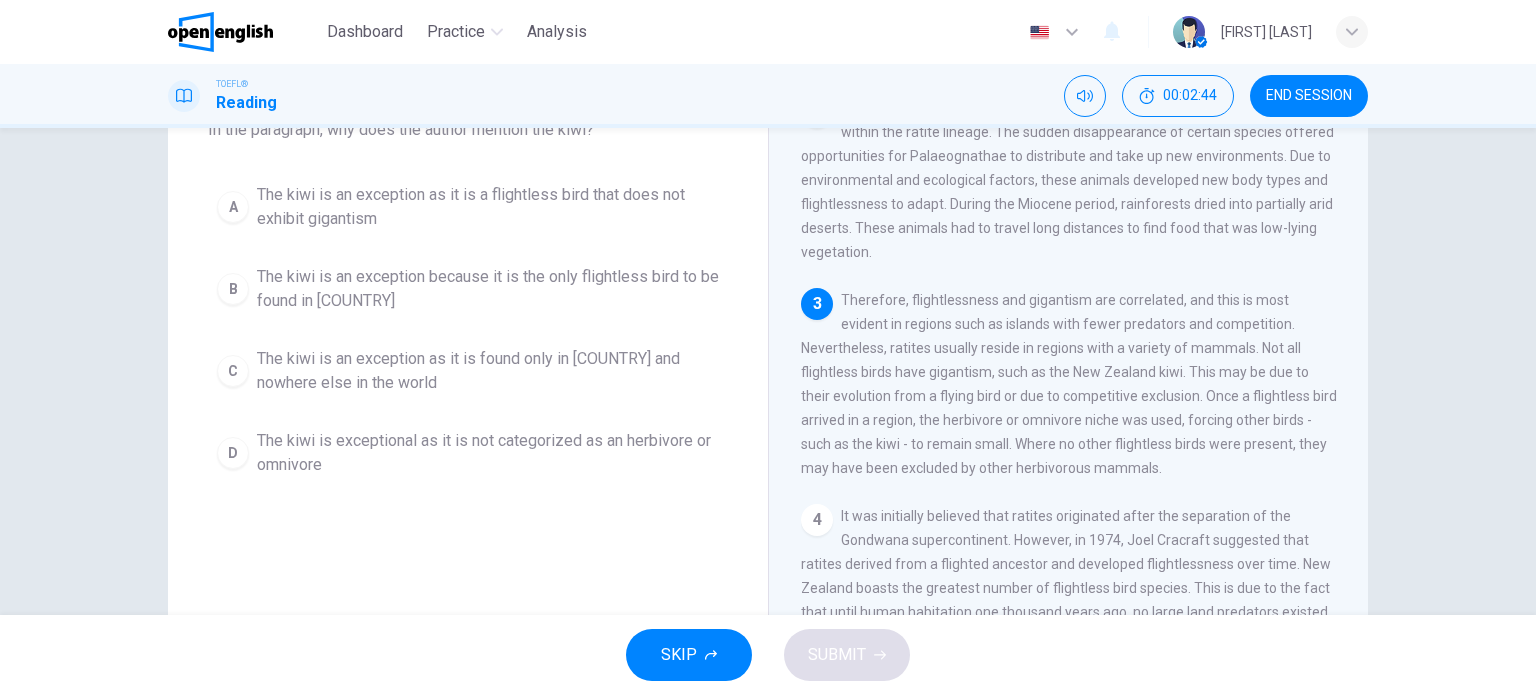 scroll, scrollTop: 268, scrollLeft: 0, axis: vertical 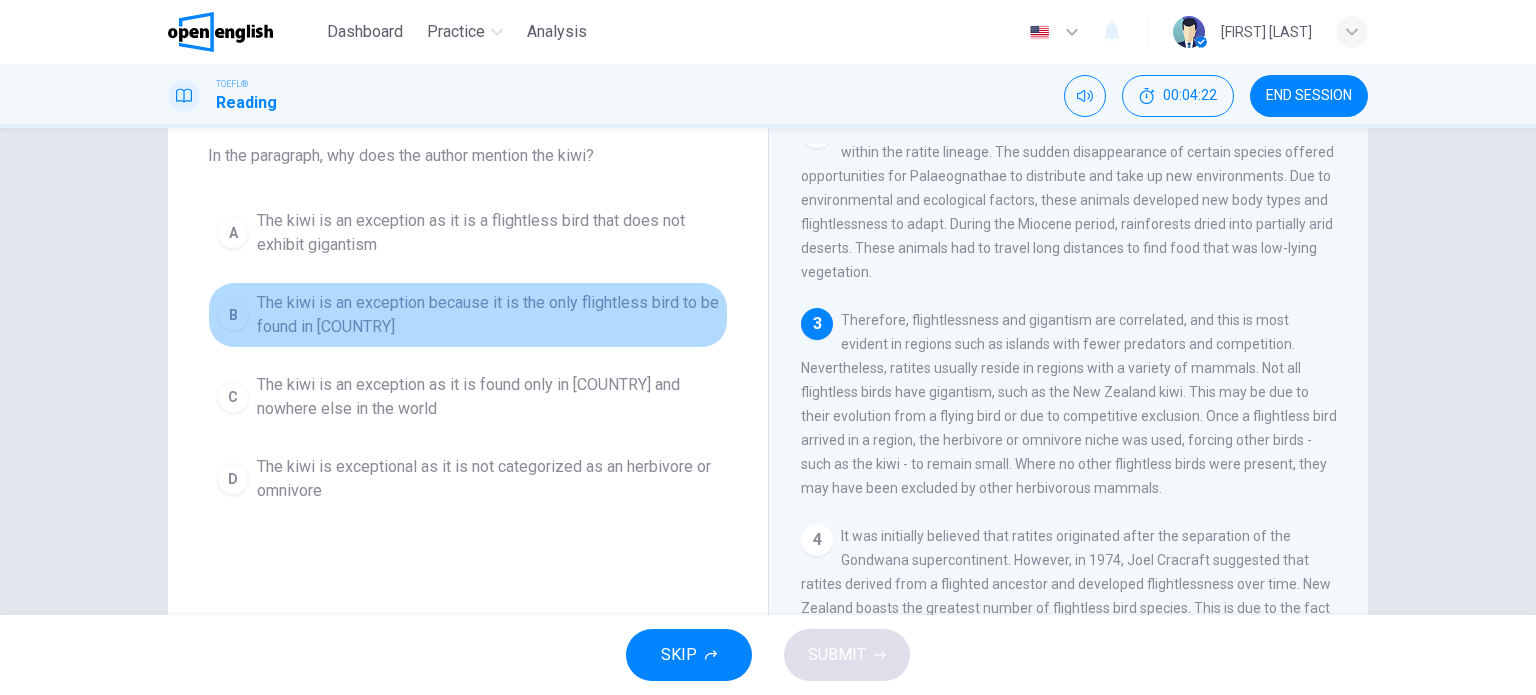 click on "B" at bounding box center (233, 233) 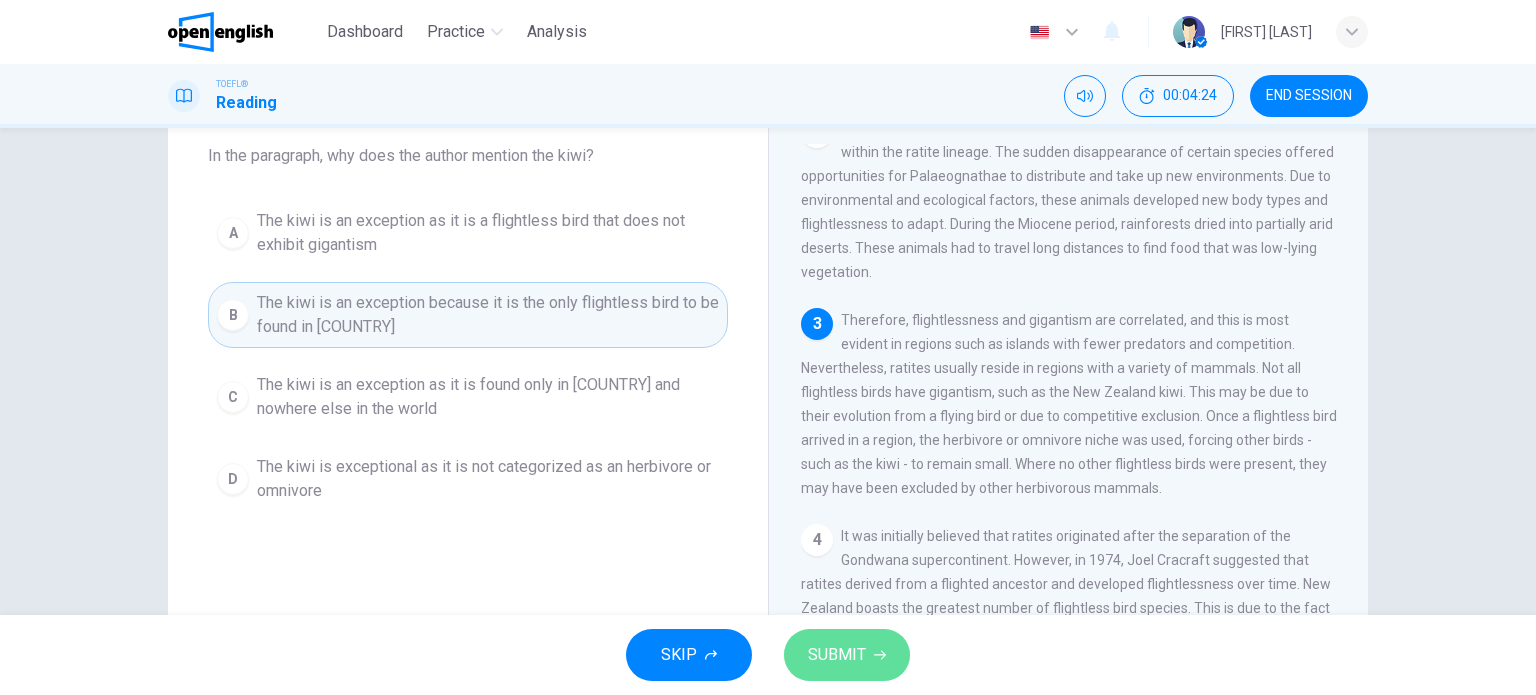 click on "SUBMIT" at bounding box center [847, 655] 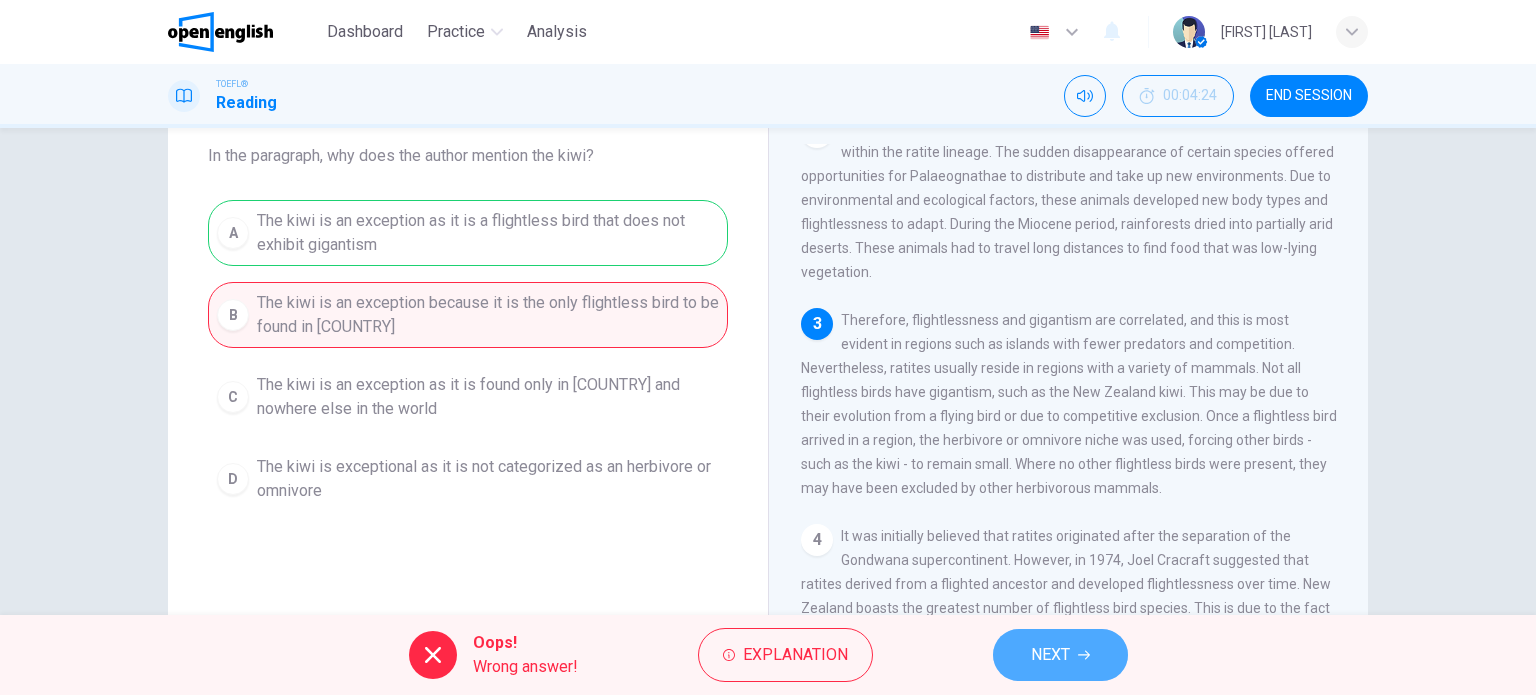 click on "NEXT" at bounding box center [1050, 655] 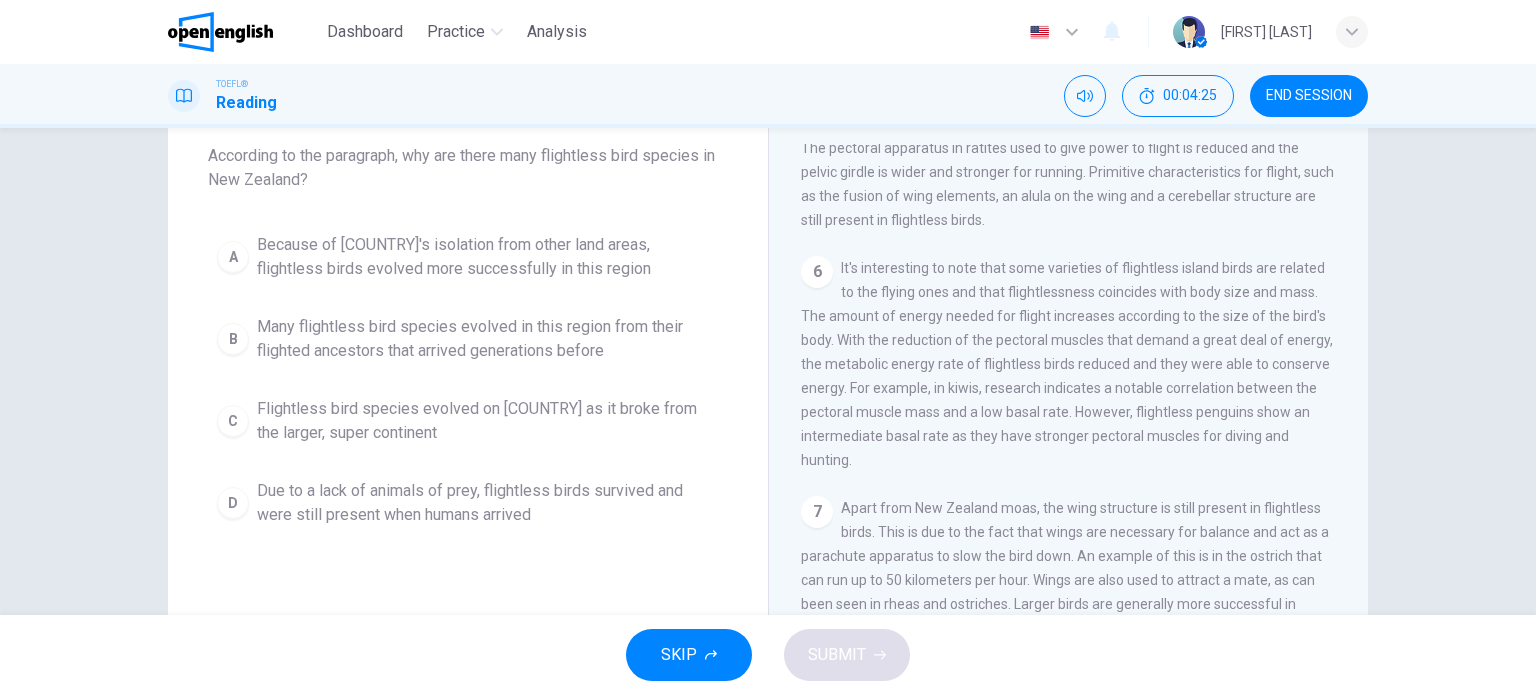scroll, scrollTop: 1006, scrollLeft: 0, axis: vertical 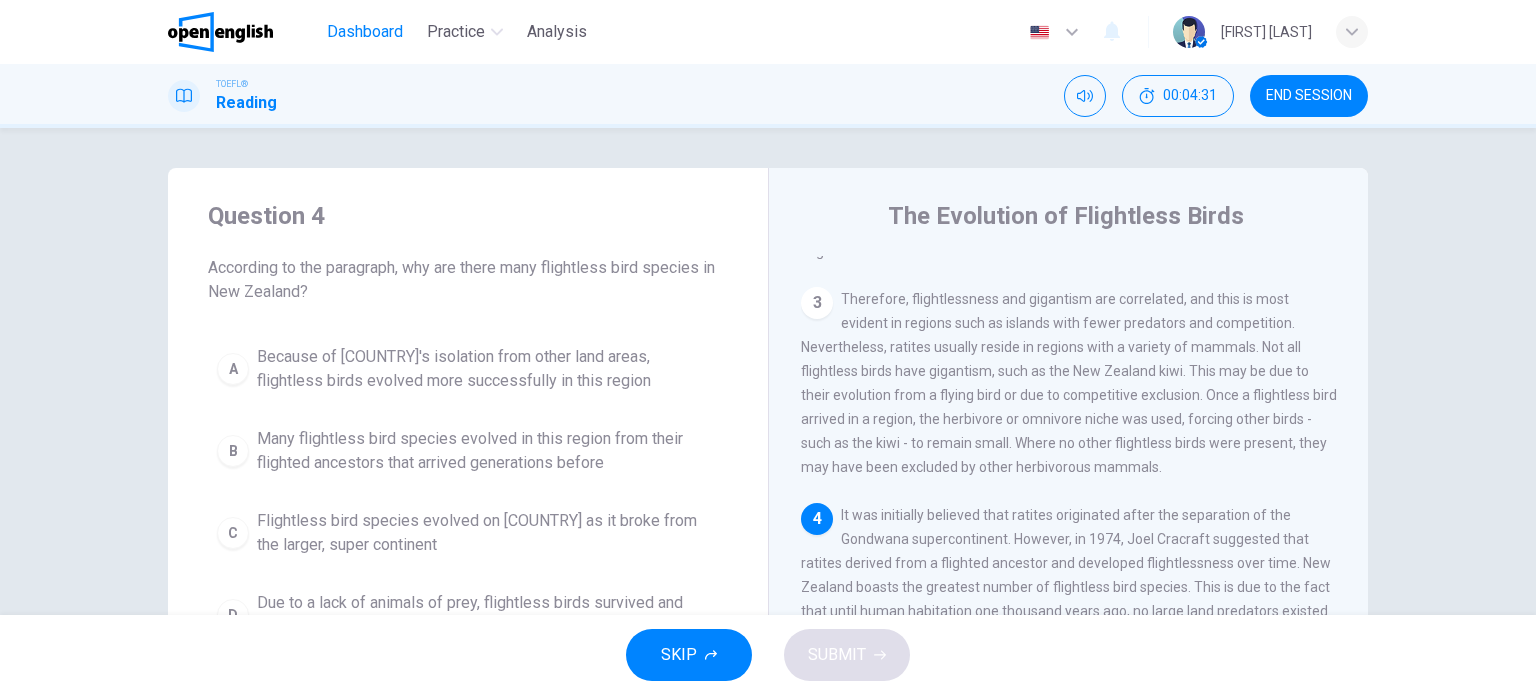 click on "Dashboard" at bounding box center (365, 32) 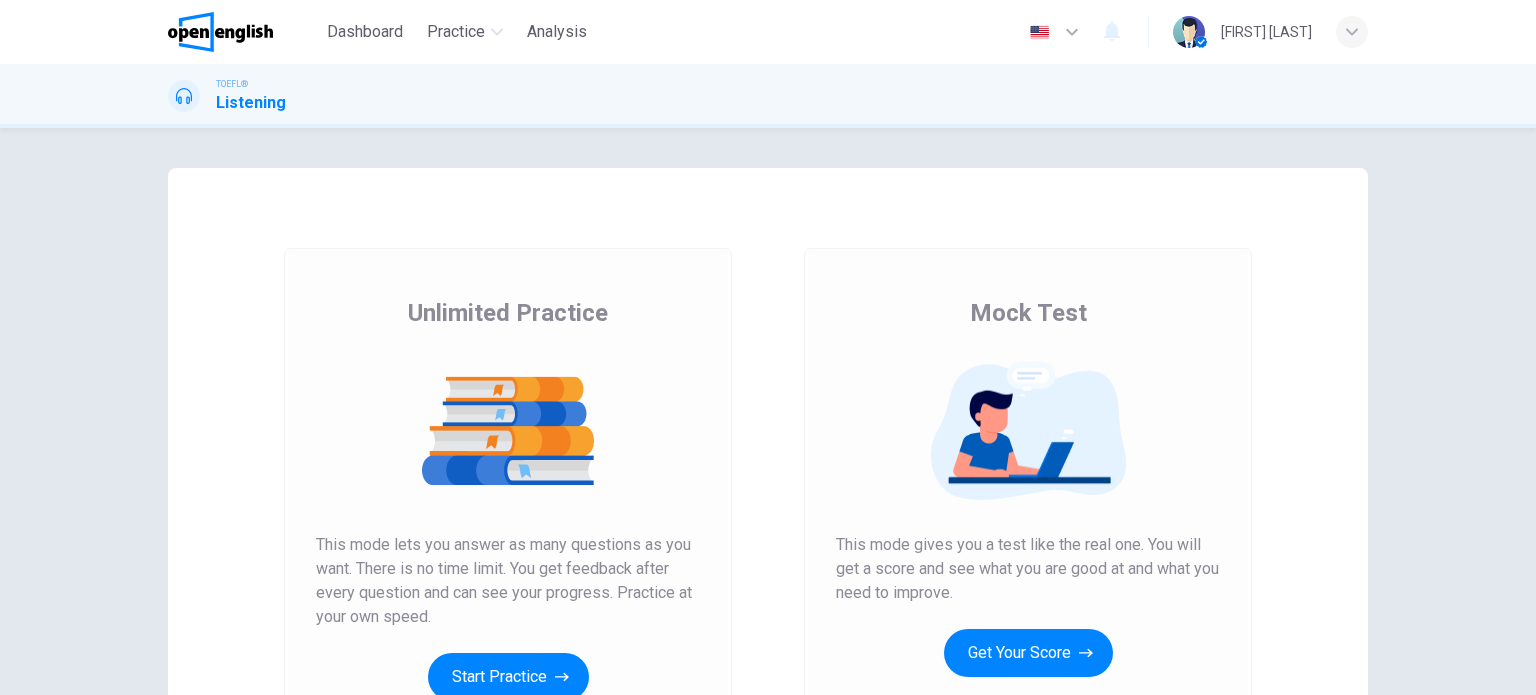 scroll, scrollTop: 0, scrollLeft: 0, axis: both 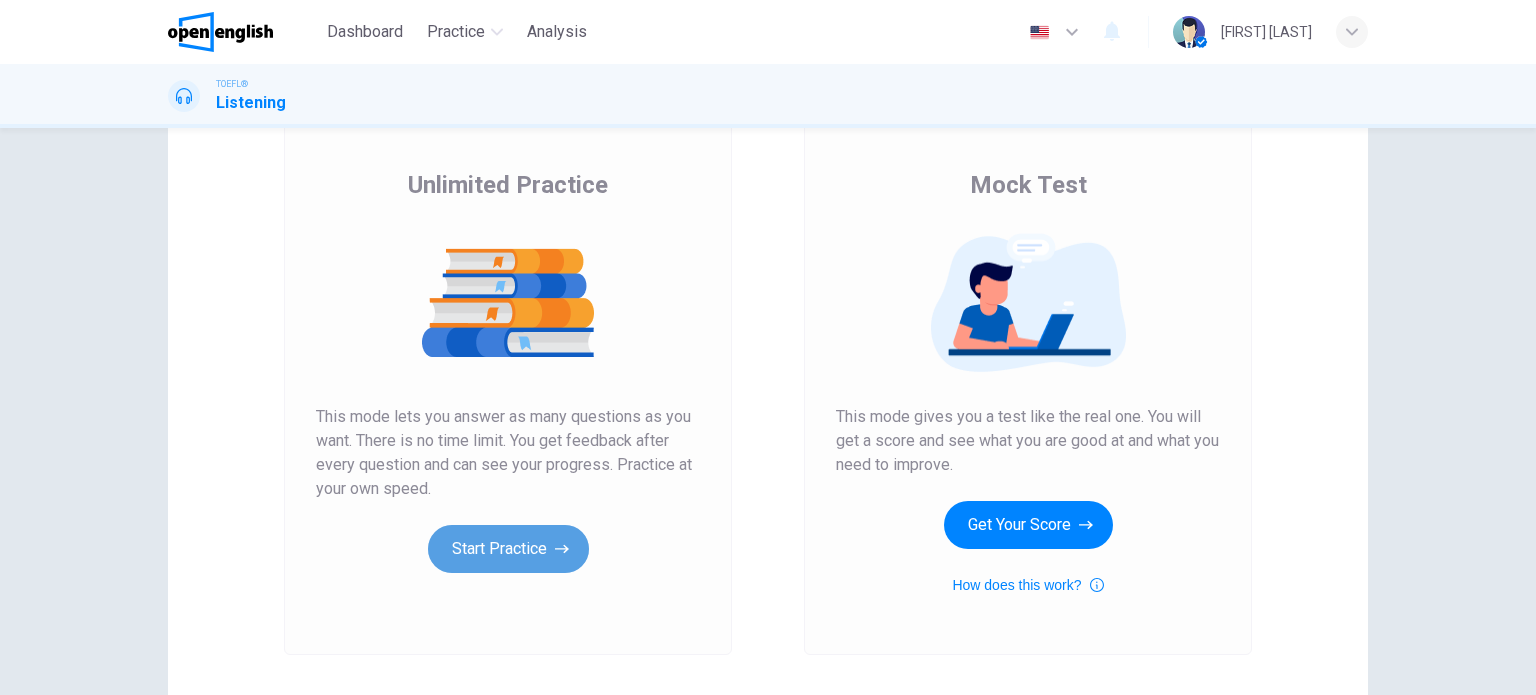 click on "Start Practice" at bounding box center (508, 549) 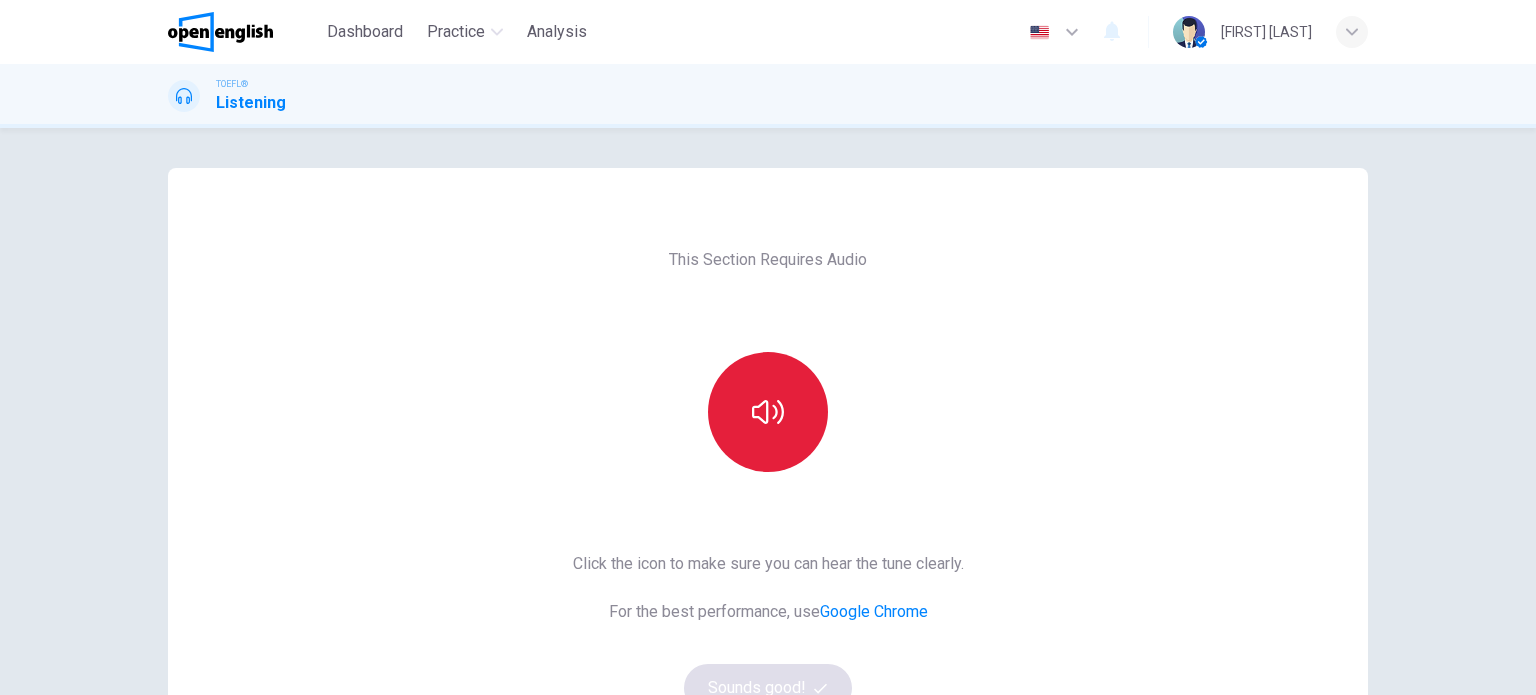 click at bounding box center (768, 412) 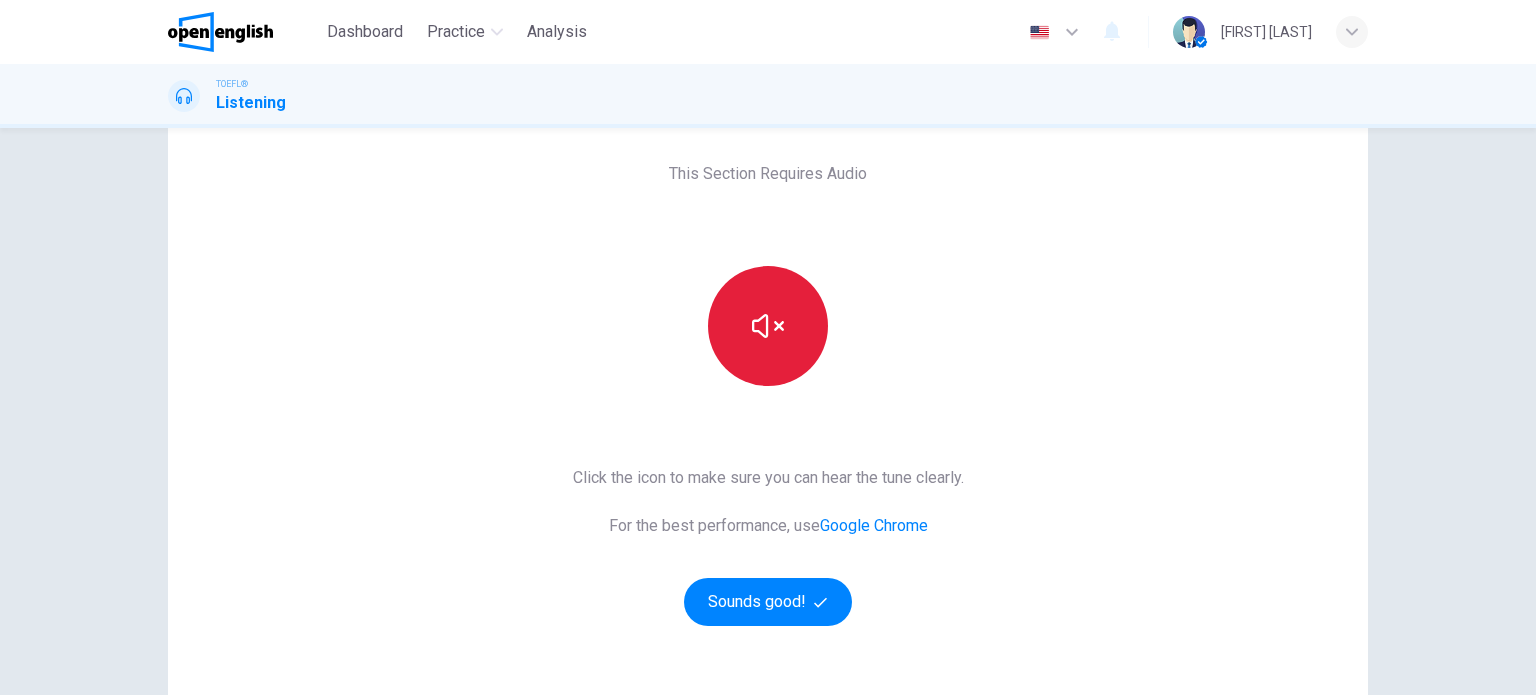 scroll, scrollTop: 89, scrollLeft: 0, axis: vertical 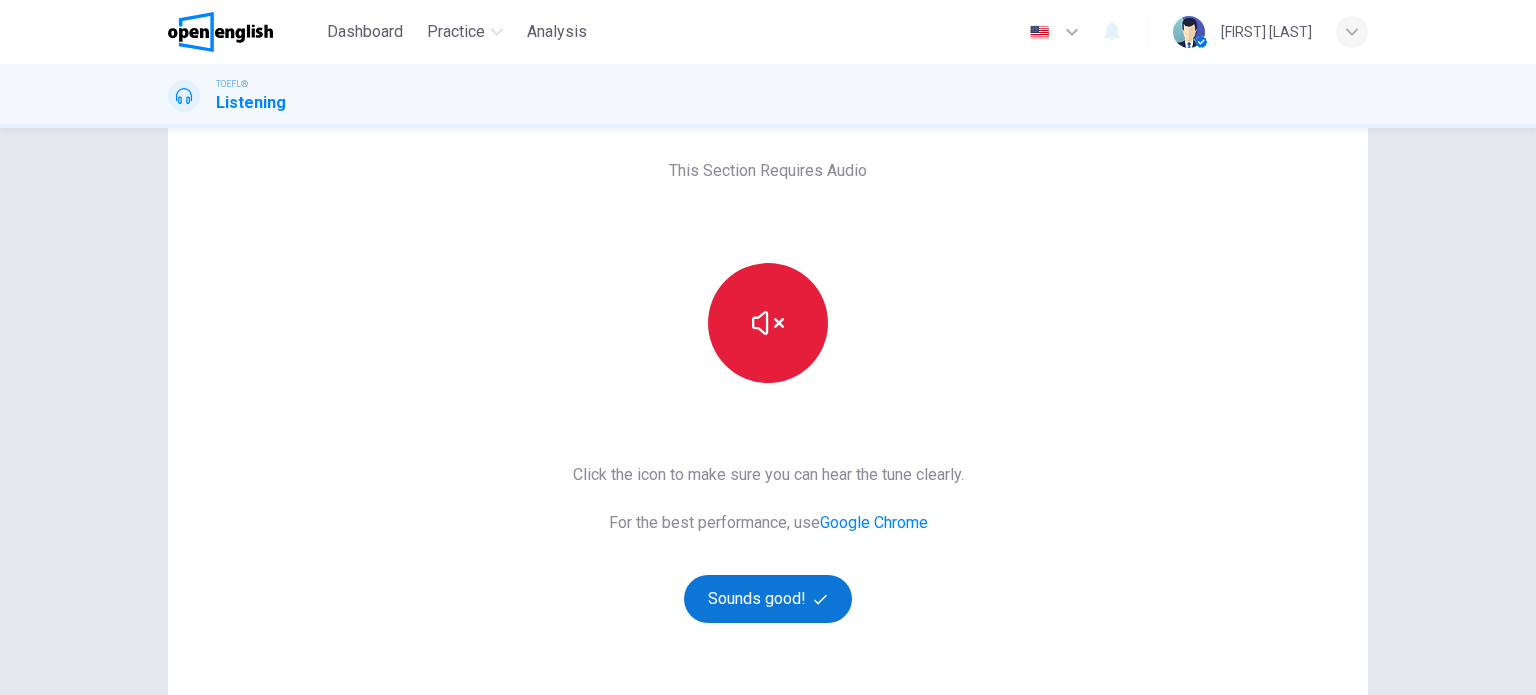 click at bounding box center (820, 599) 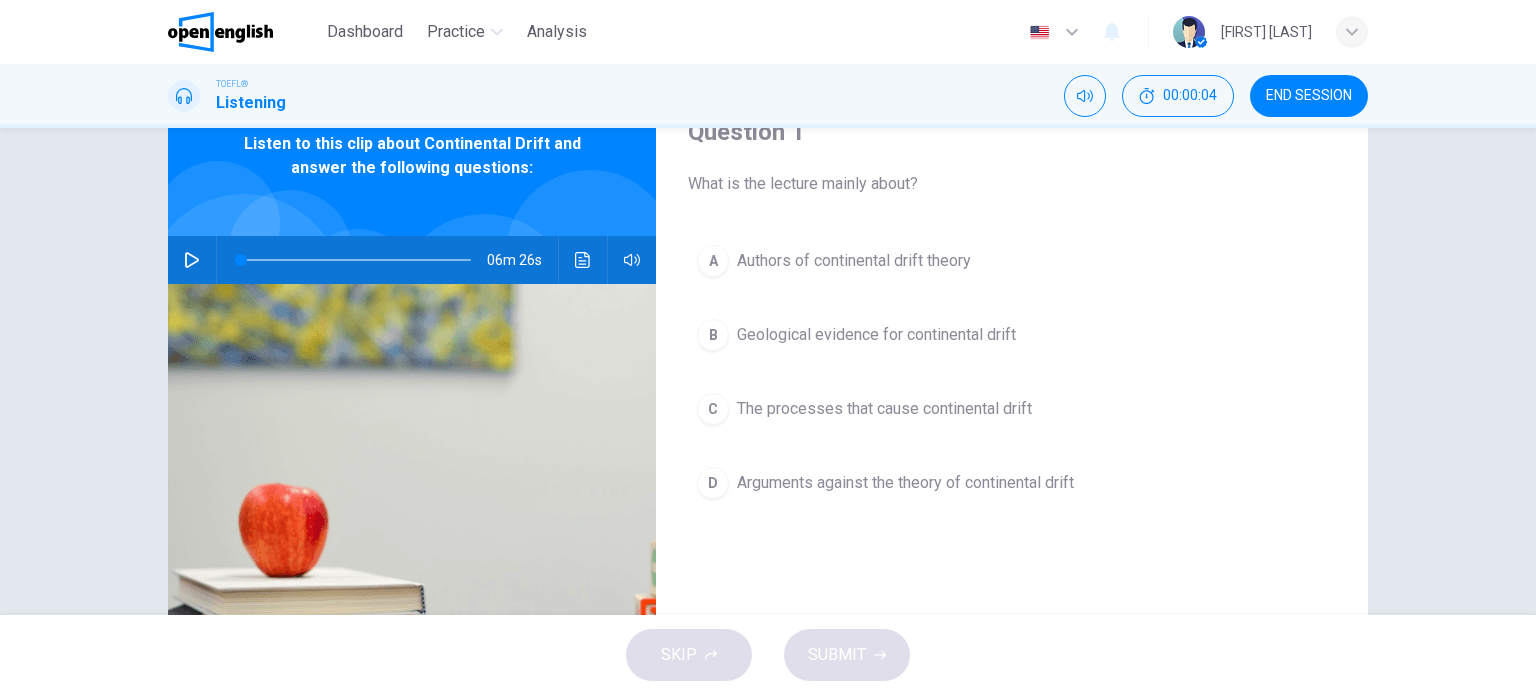 scroll, scrollTop: 98, scrollLeft: 0, axis: vertical 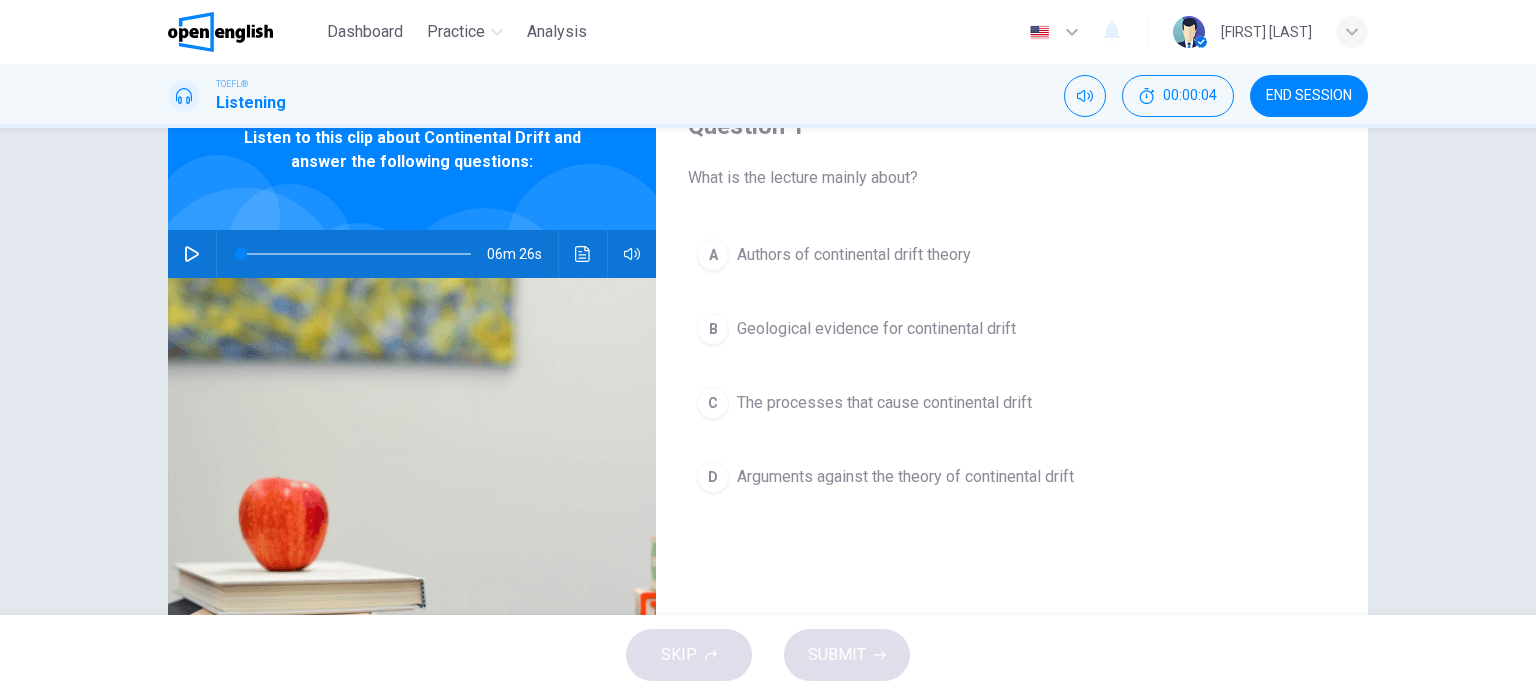 click at bounding box center (192, 254) 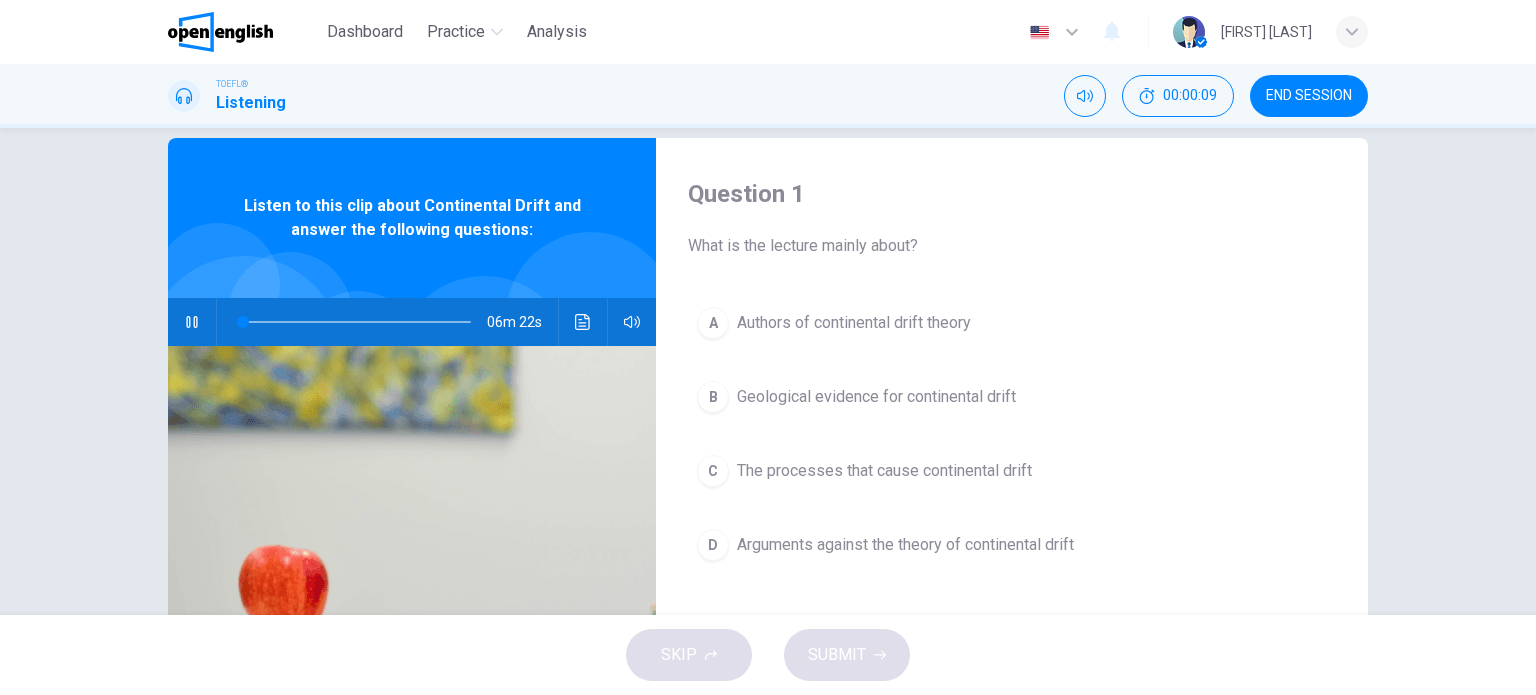 scroll, scrollTop: 26, scrollLeft: 0, axis: vertical 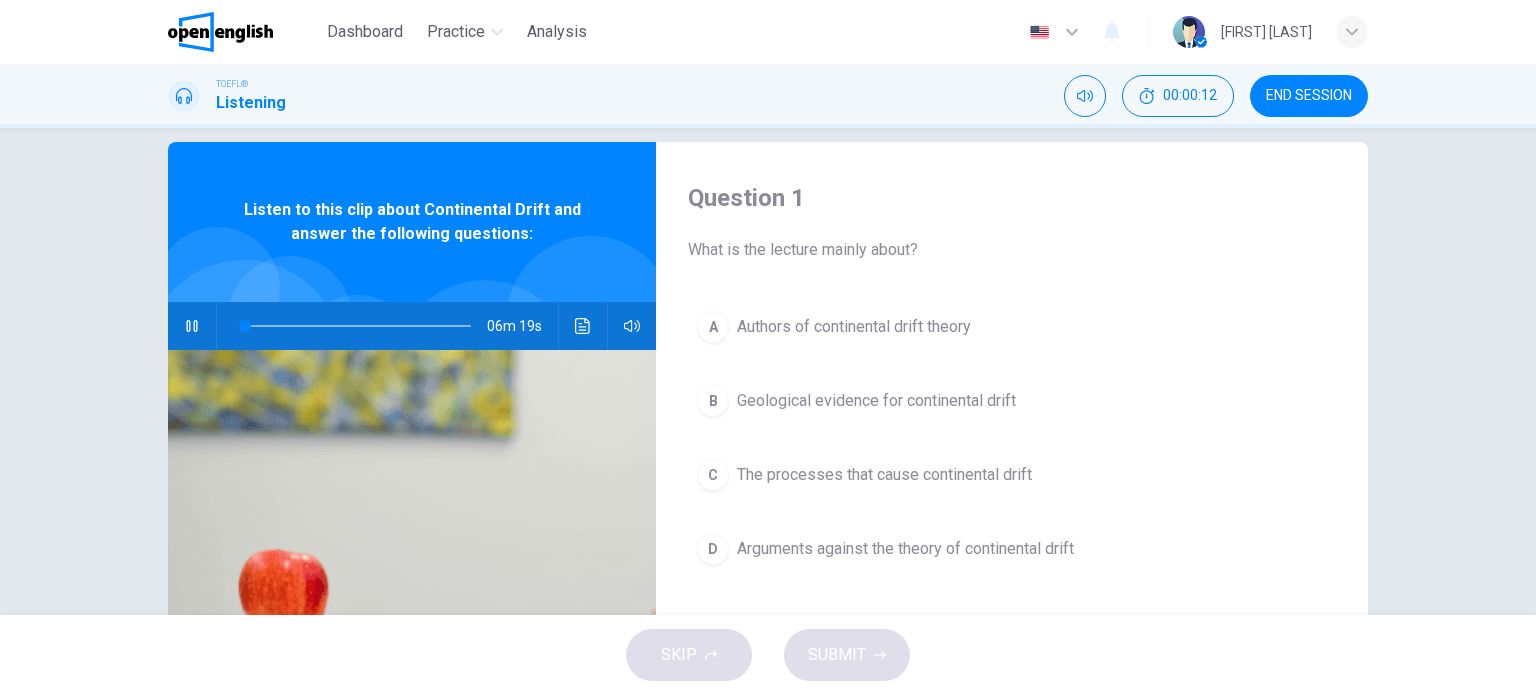 type 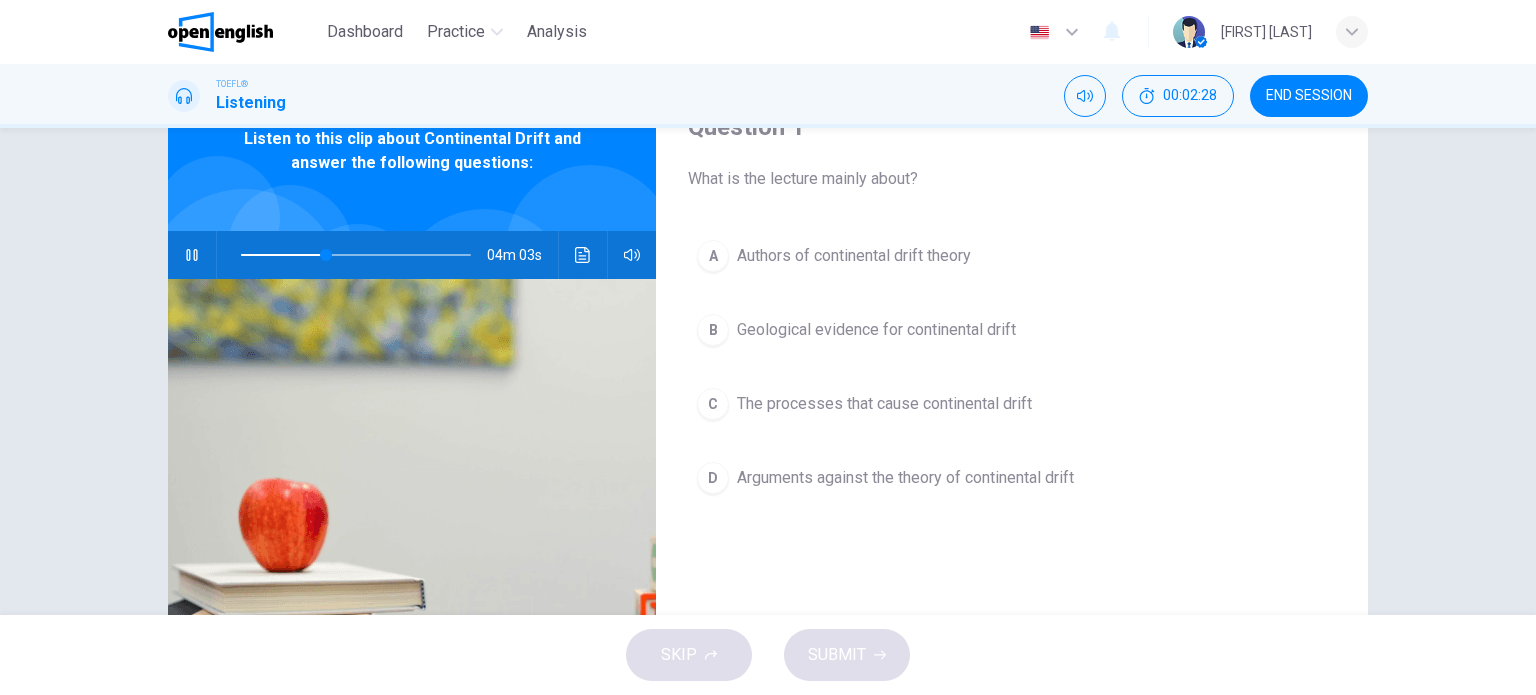 scroll, scrollTop: 98, scrollLeft: 0, axis: vertical 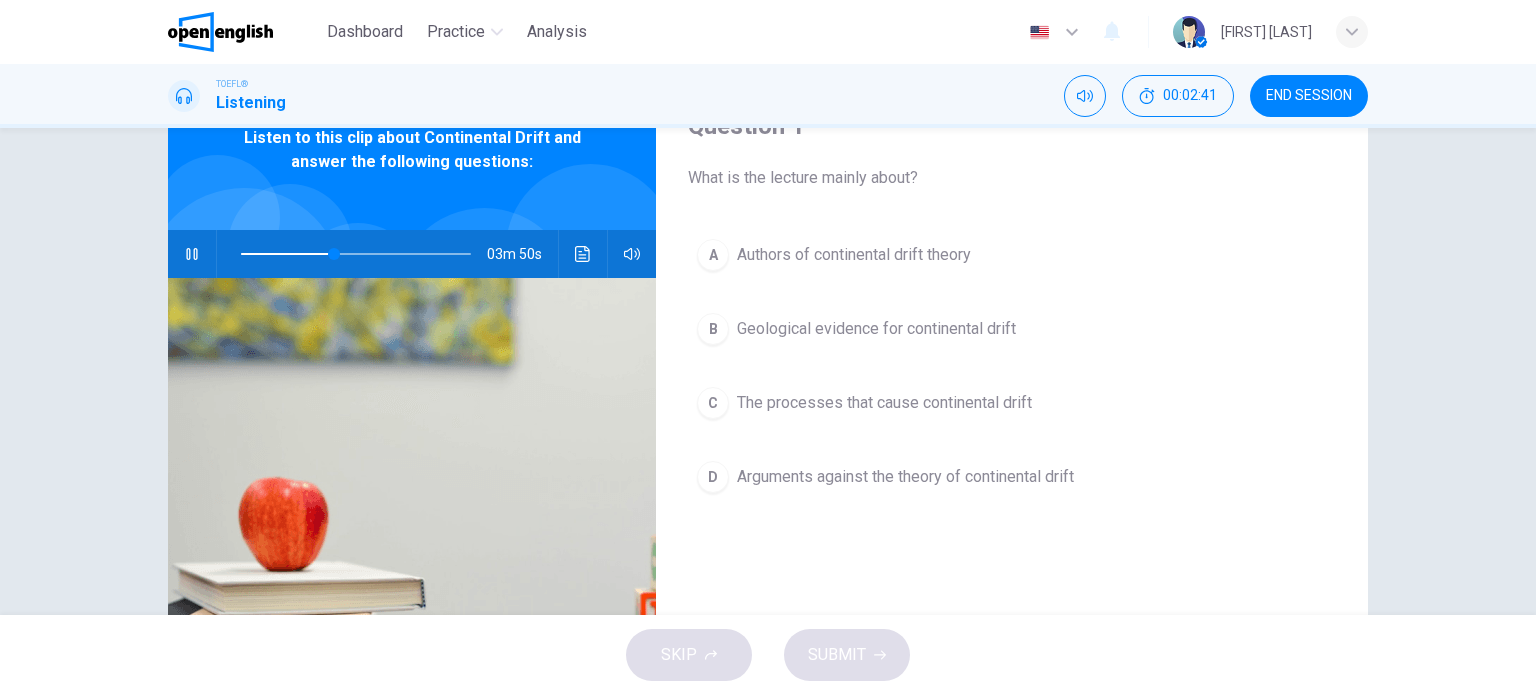 click on "B" at bounding box center [713, 255] 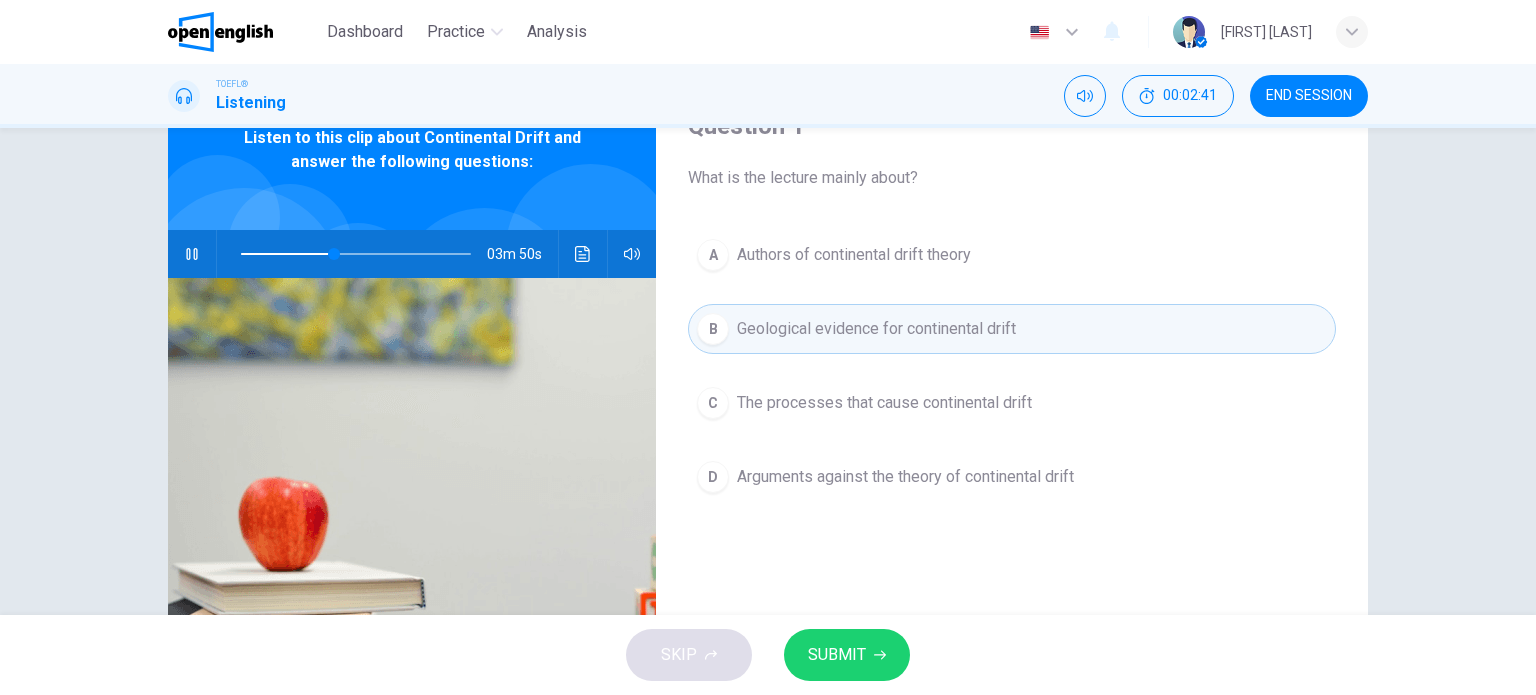 click on "SUBMIT" at bounding box center [837, 655] 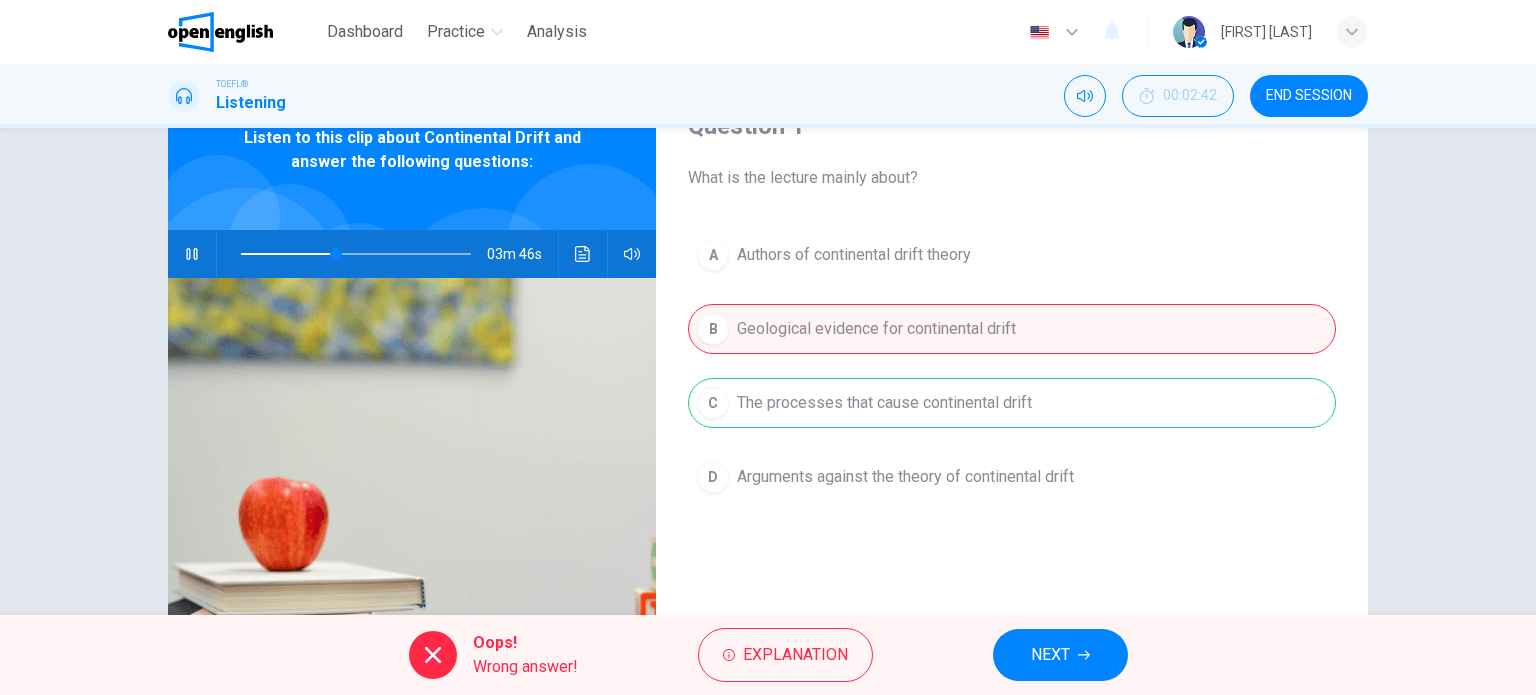 click on "A Authors of continental drift theory B Geological evidence for continental drift C The processes that cause continental drift D Arguments against the theory of continental drift" at bounding box center [1012, 386] 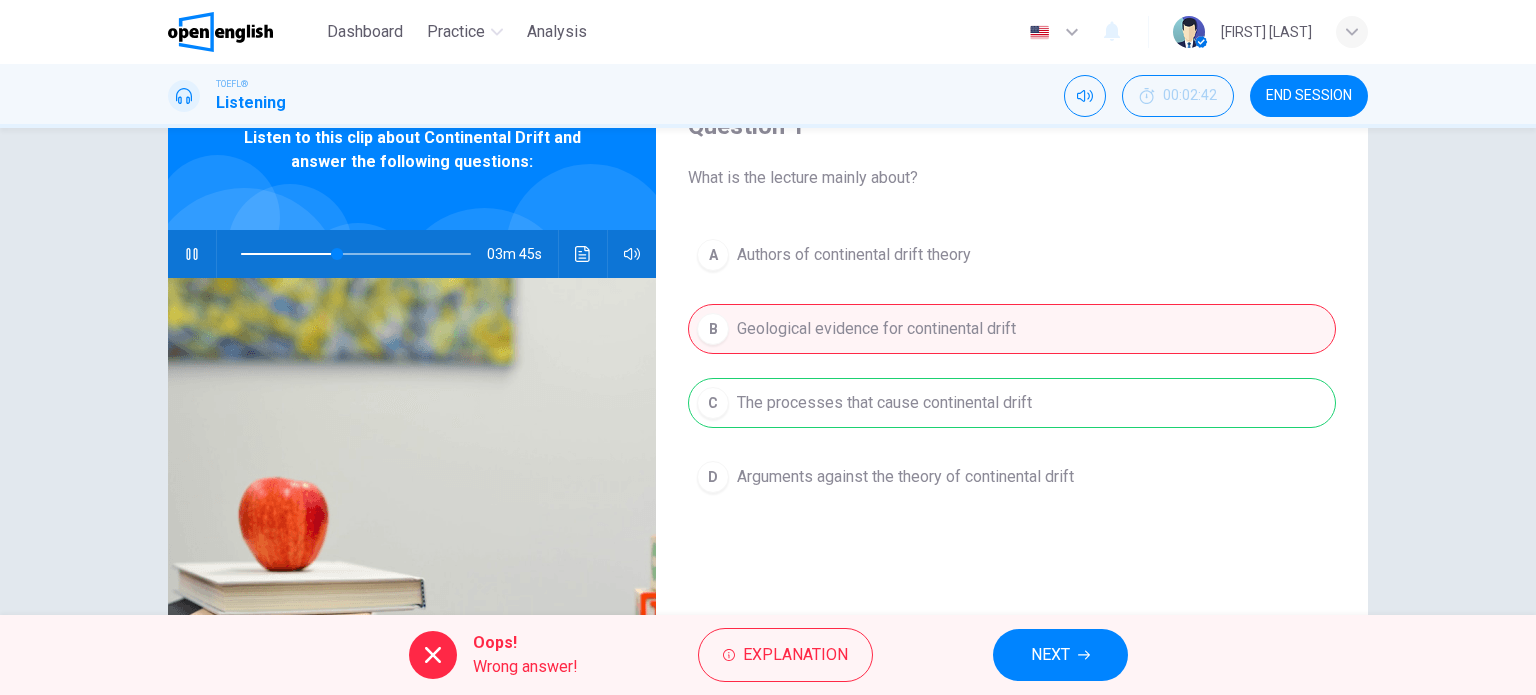 click on "NEXT" at bounding box center [1060, 655] 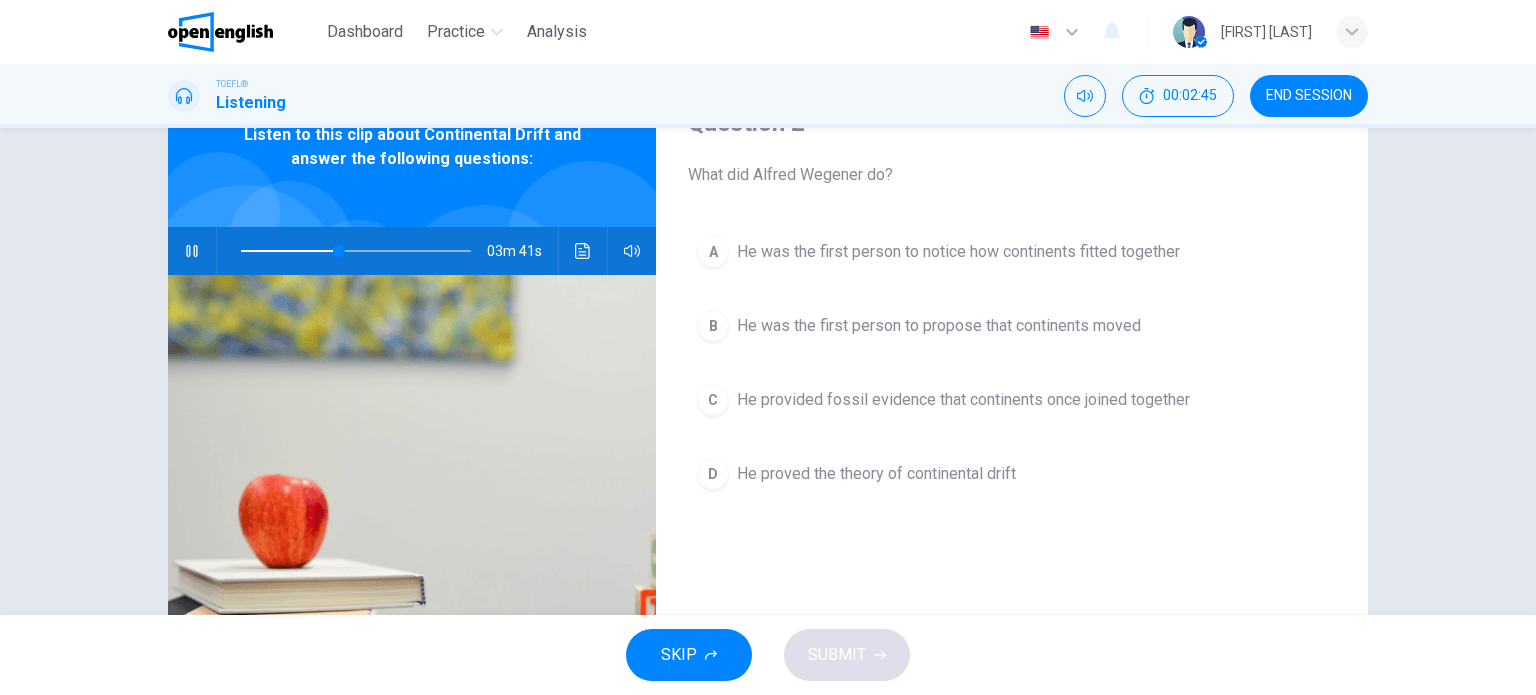scroll, scrollTop: 105, scrollLeft: 0, axis: vertical 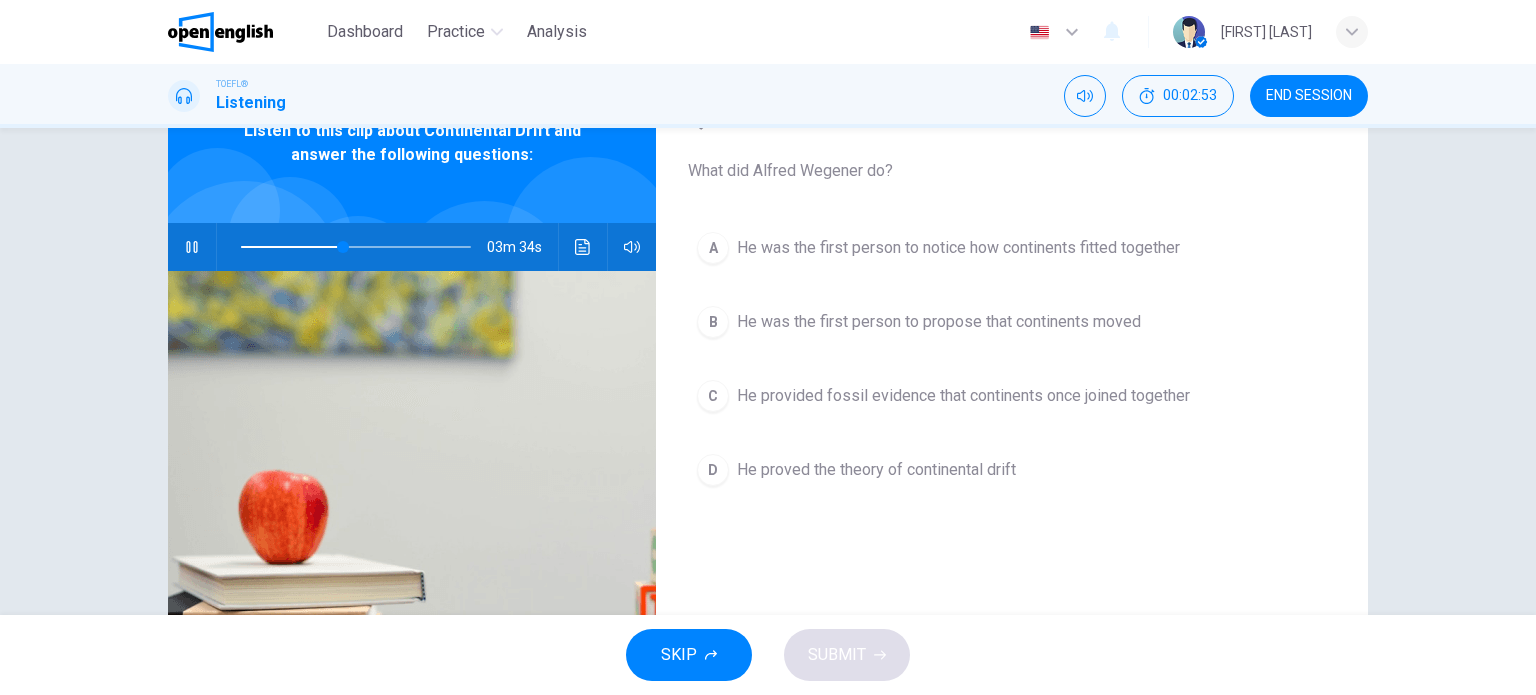 click at bounding box center (191, 247) 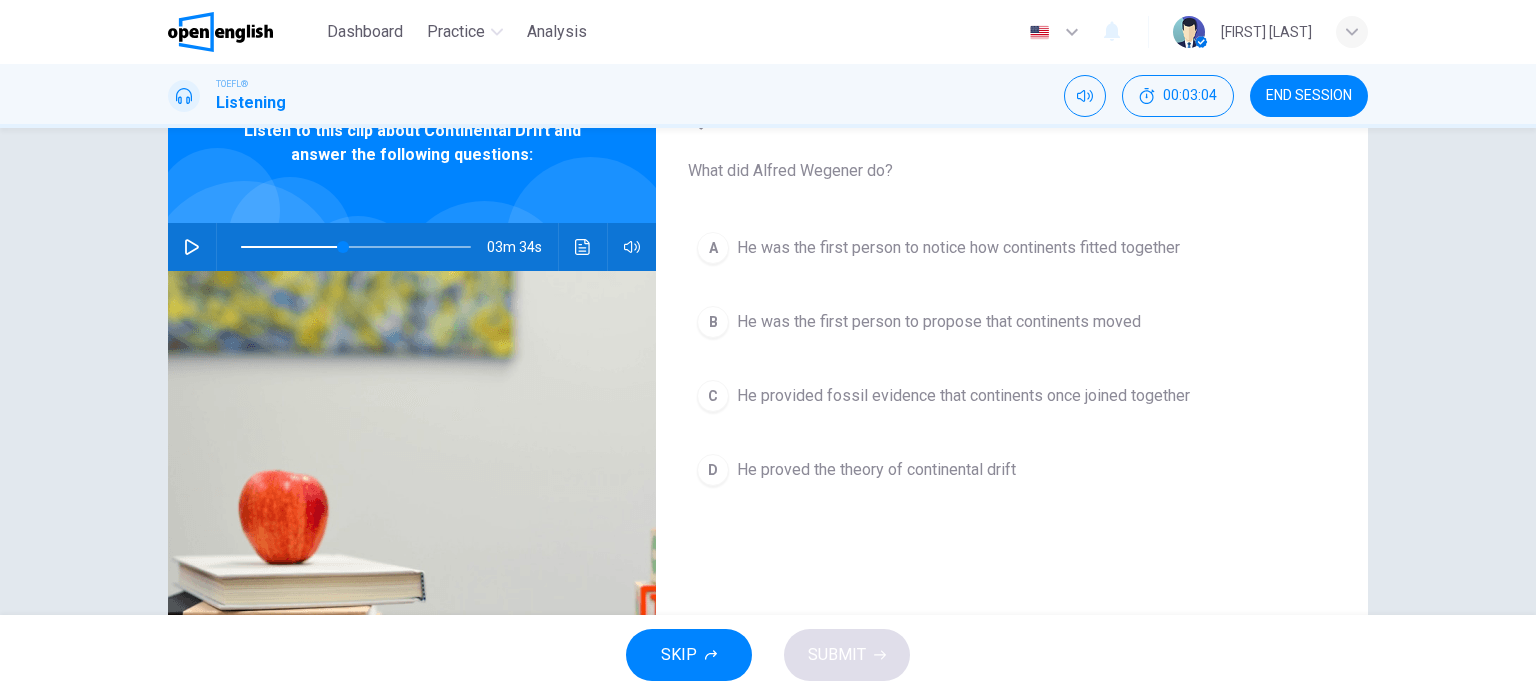click on "C" at bounding box center [713, 248] 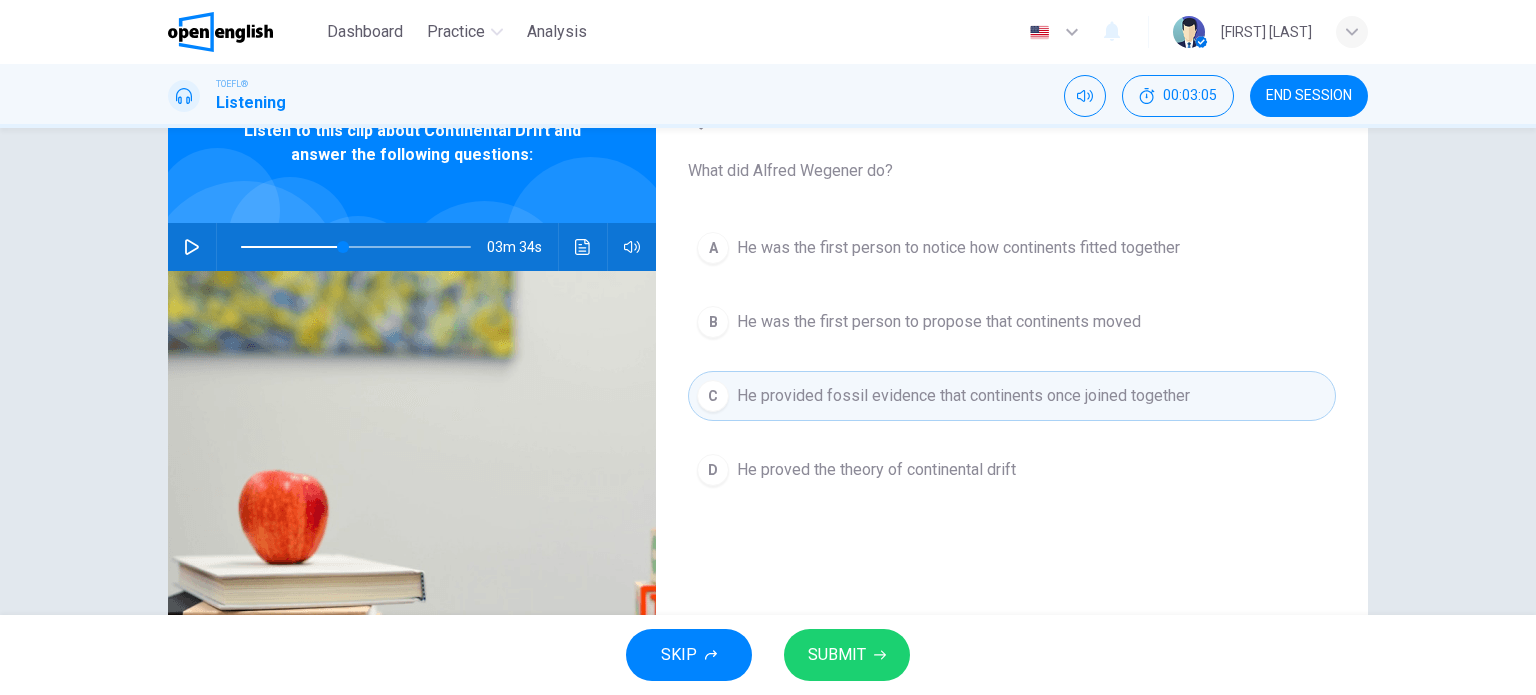 click on "SUBMIT" at bounding box center [837, 655] 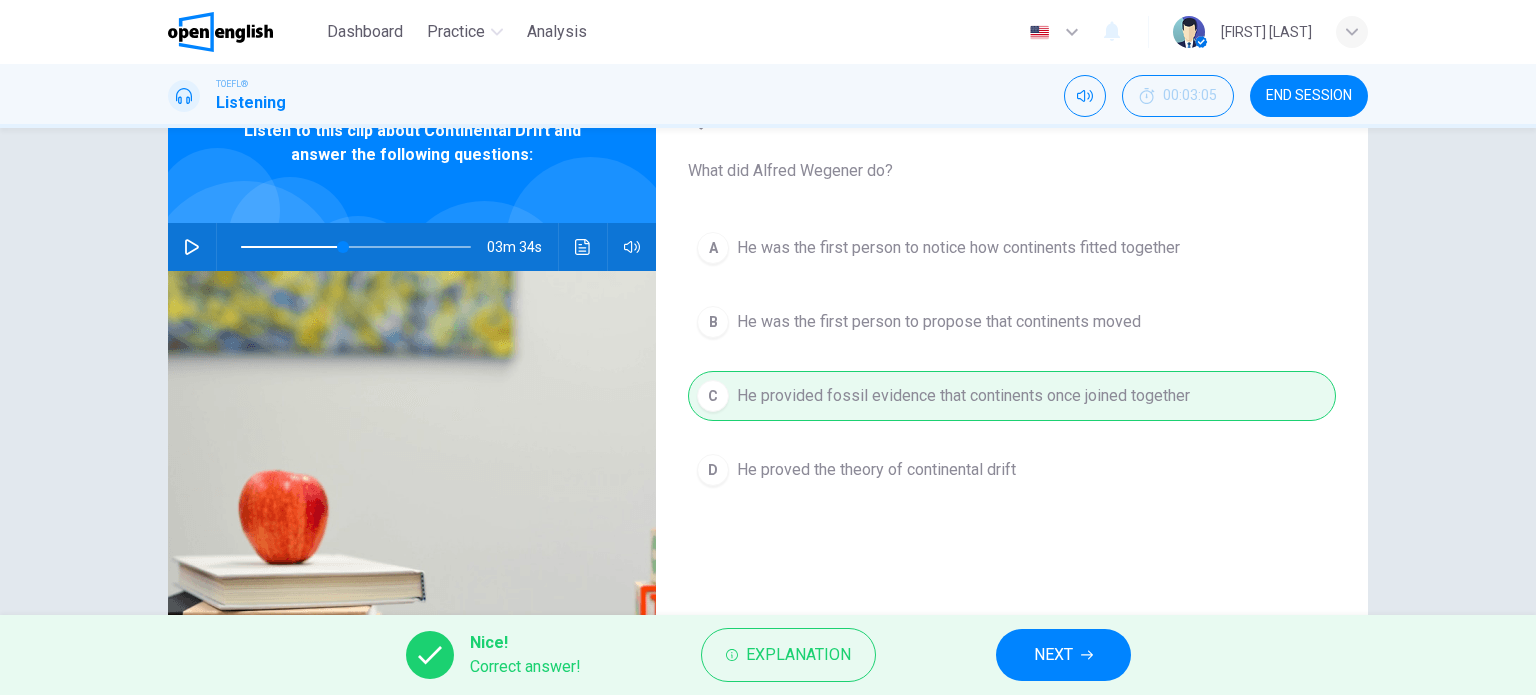 click on "NEXT" at bounding box center [1053, 655] 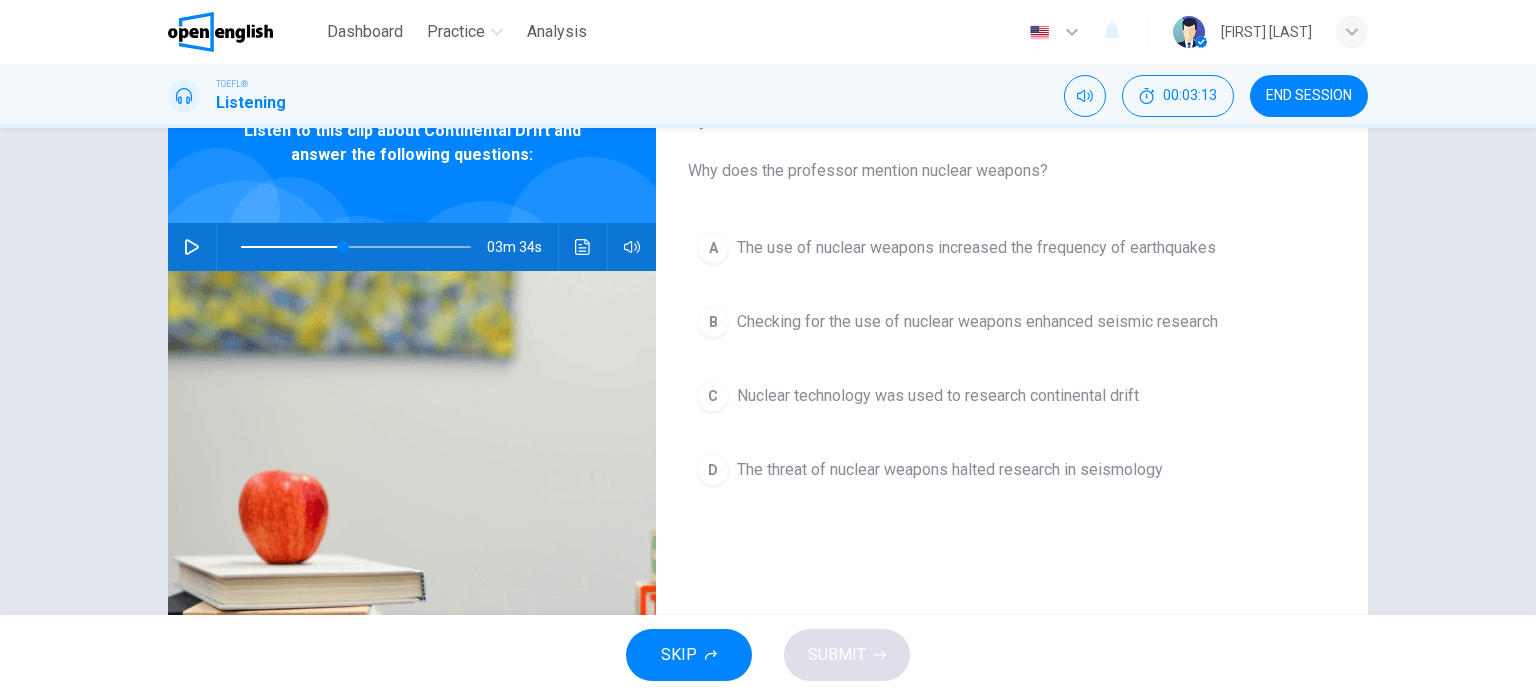 click at bounding box center [192, 247] 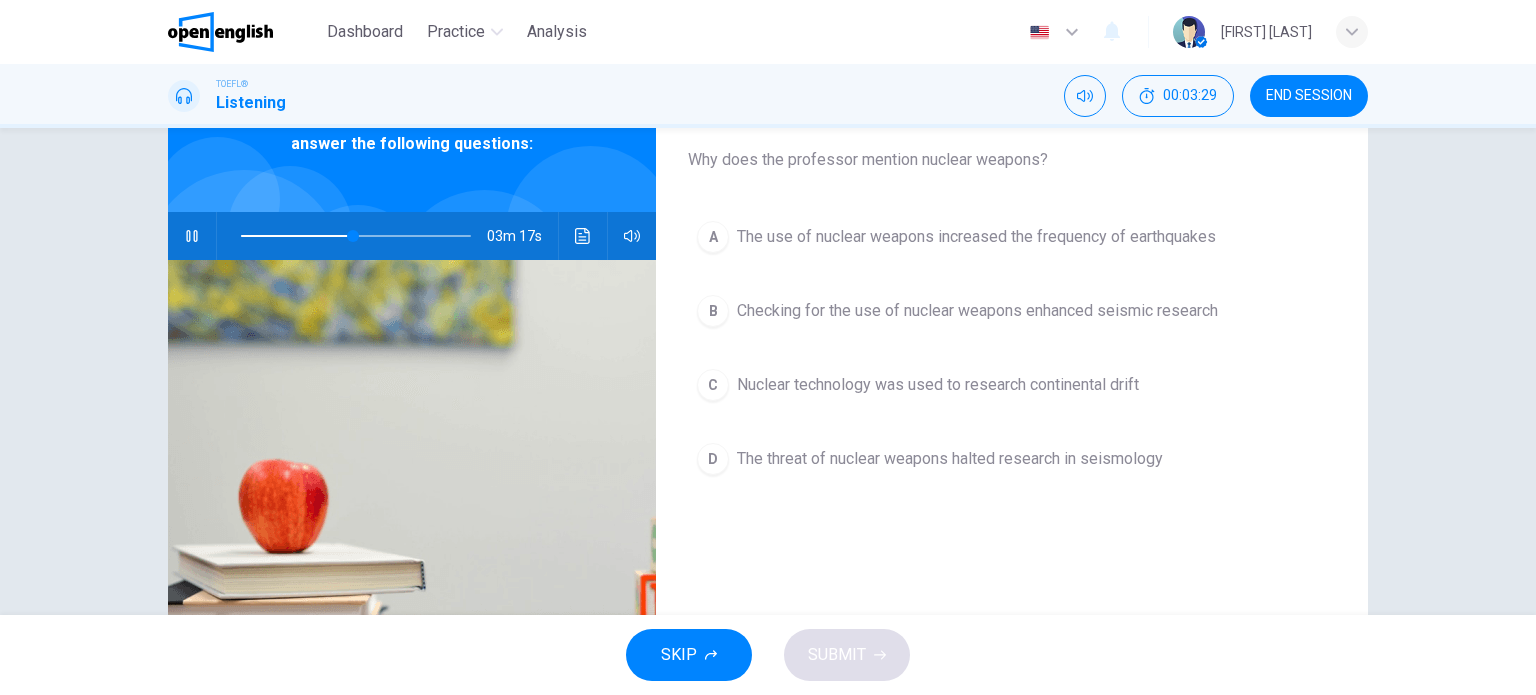 scroll, scrollTop: 118, scrollLeft: 0, axis: vertical 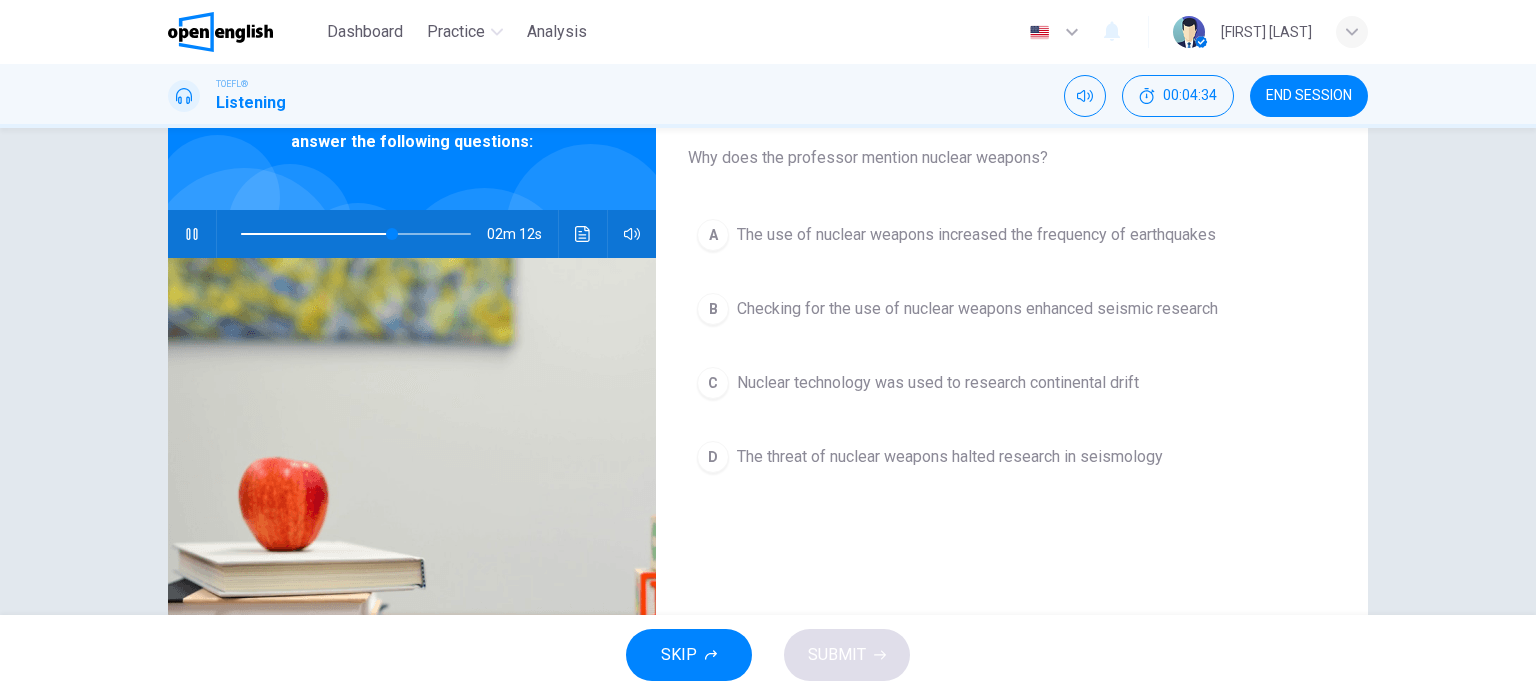 click at bounding box center [582, 234] 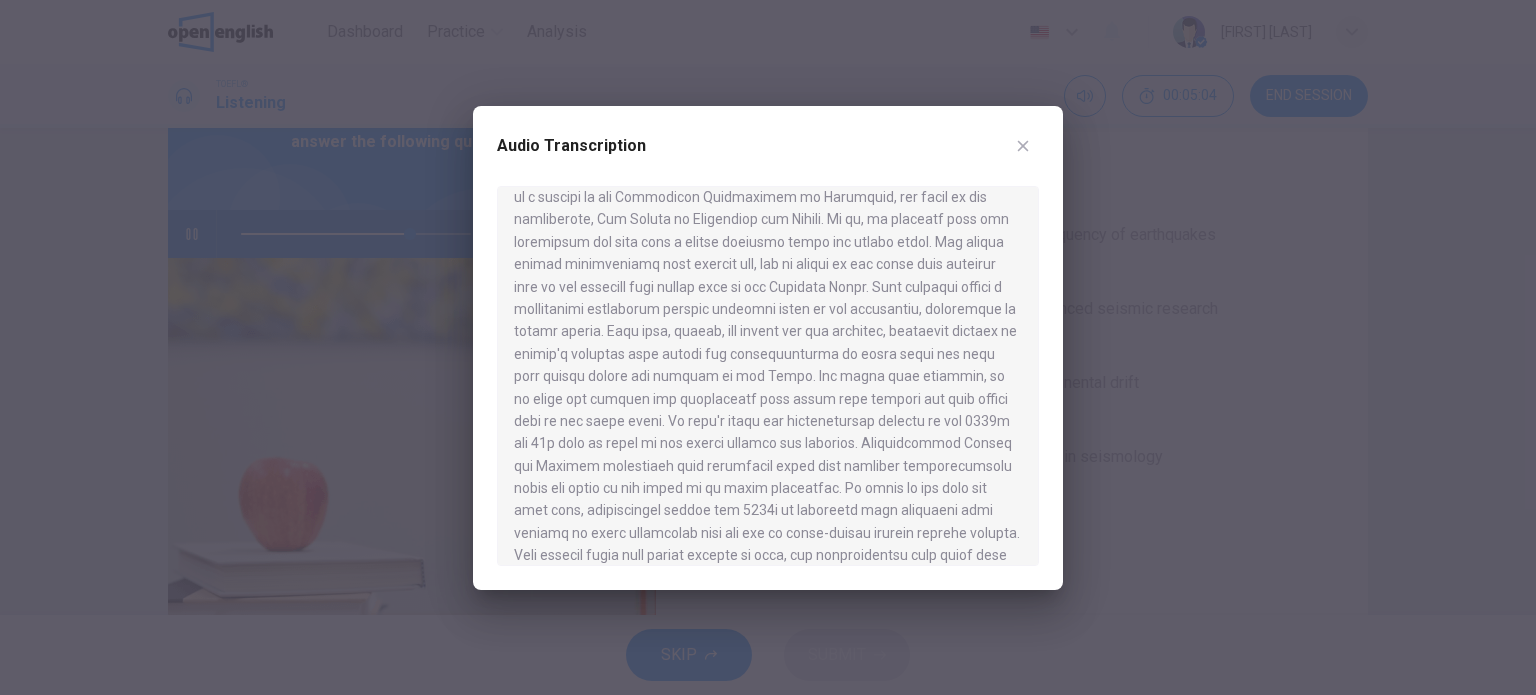 scroll, scrollTop: 196, scrollLeft: 0, axis: vertical 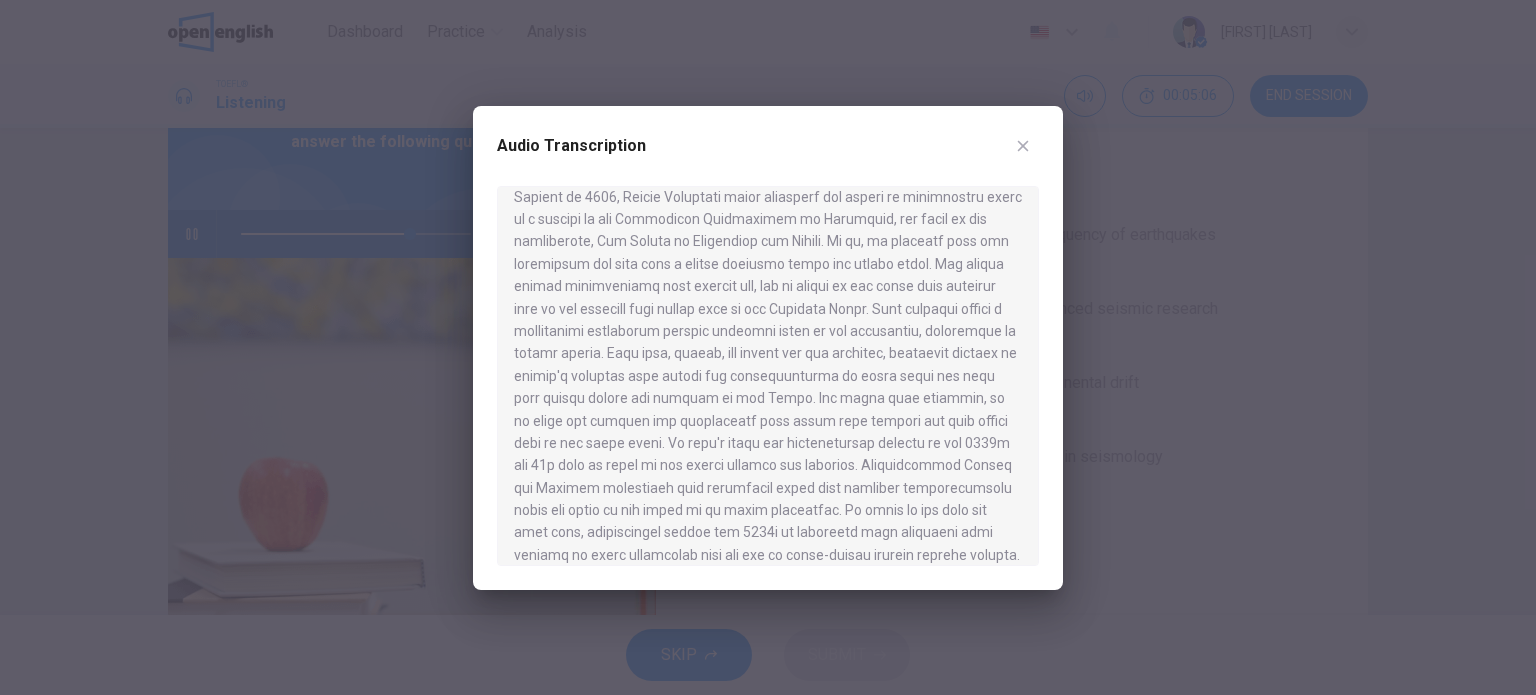 click at bounding box center (1023, 146) 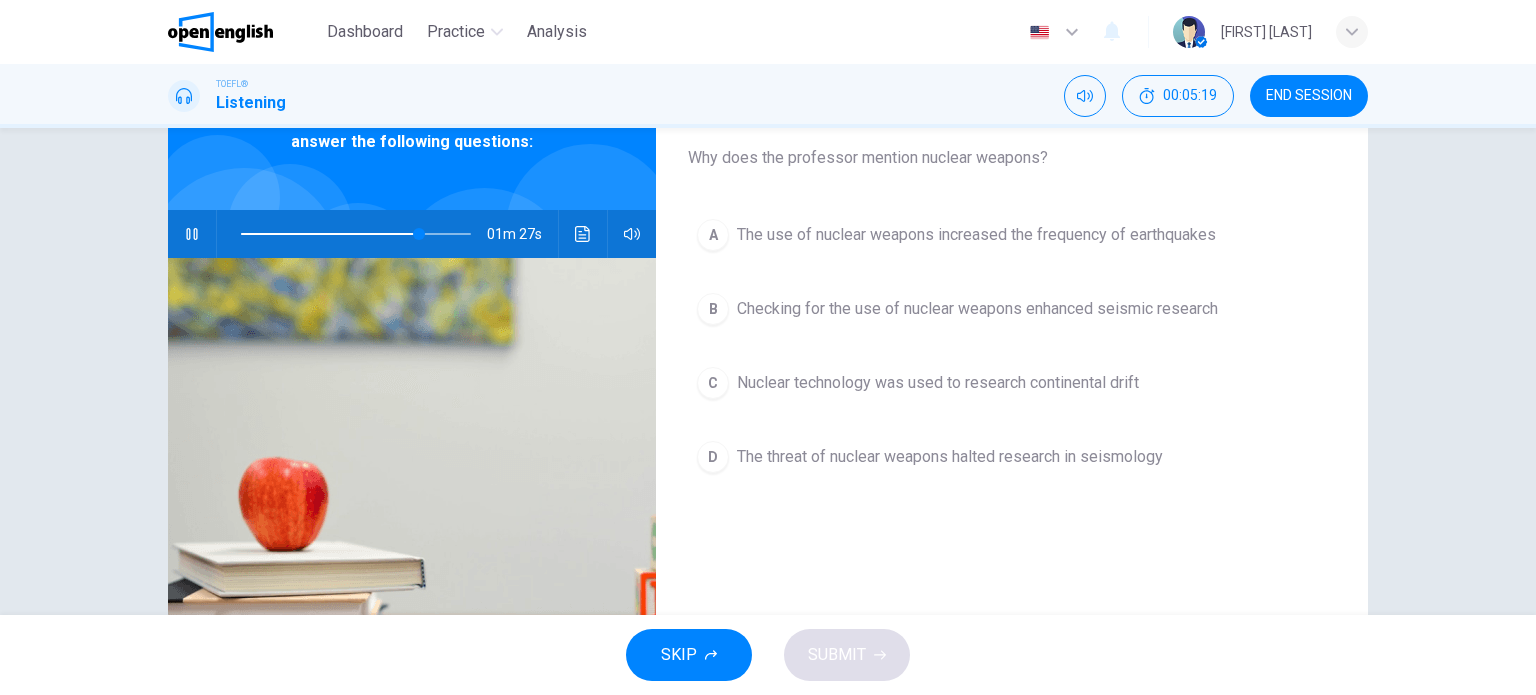 click on "D" at bounding box center (713, 235) 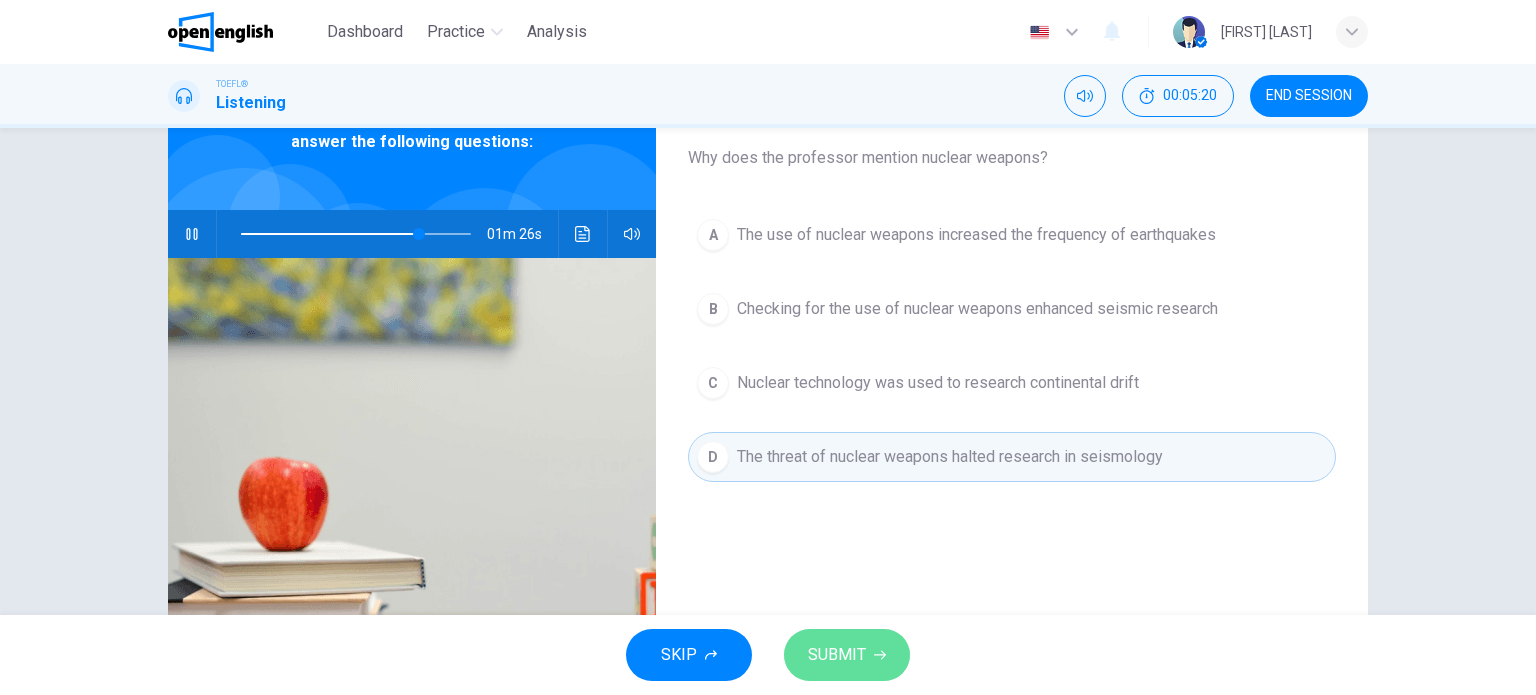 click on "SUBMIT" at bounding box center (837, 655) 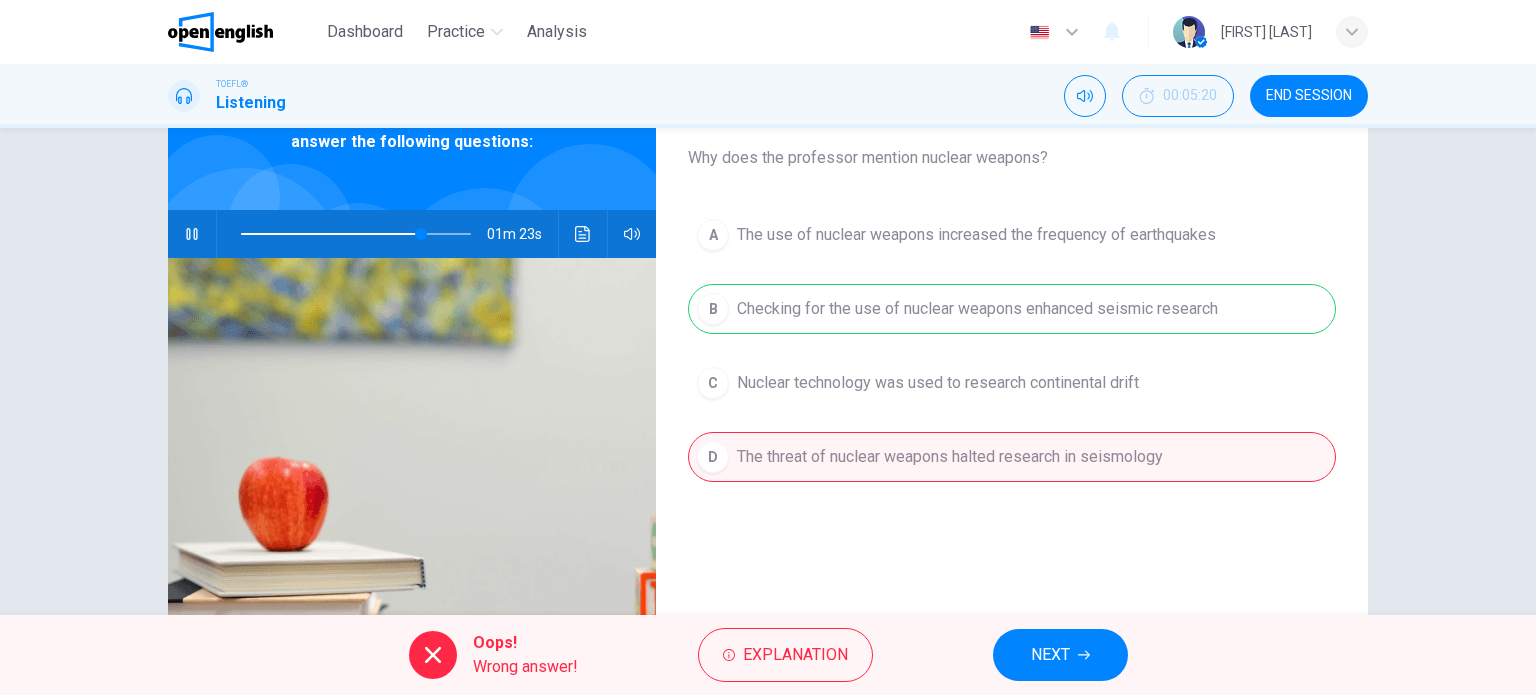 click on "NEXT" at bounding box center [1050, 655] 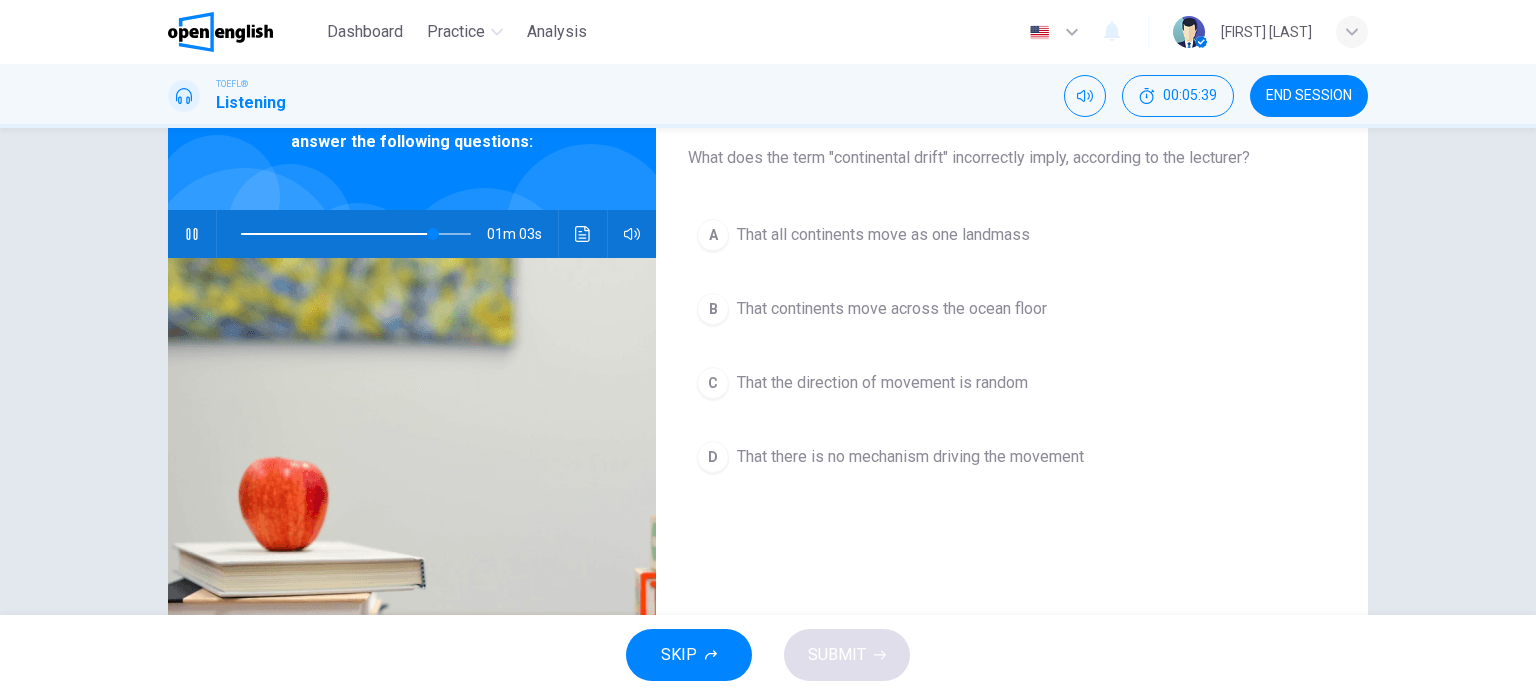 click on "A" at bounding box center [713, 235] 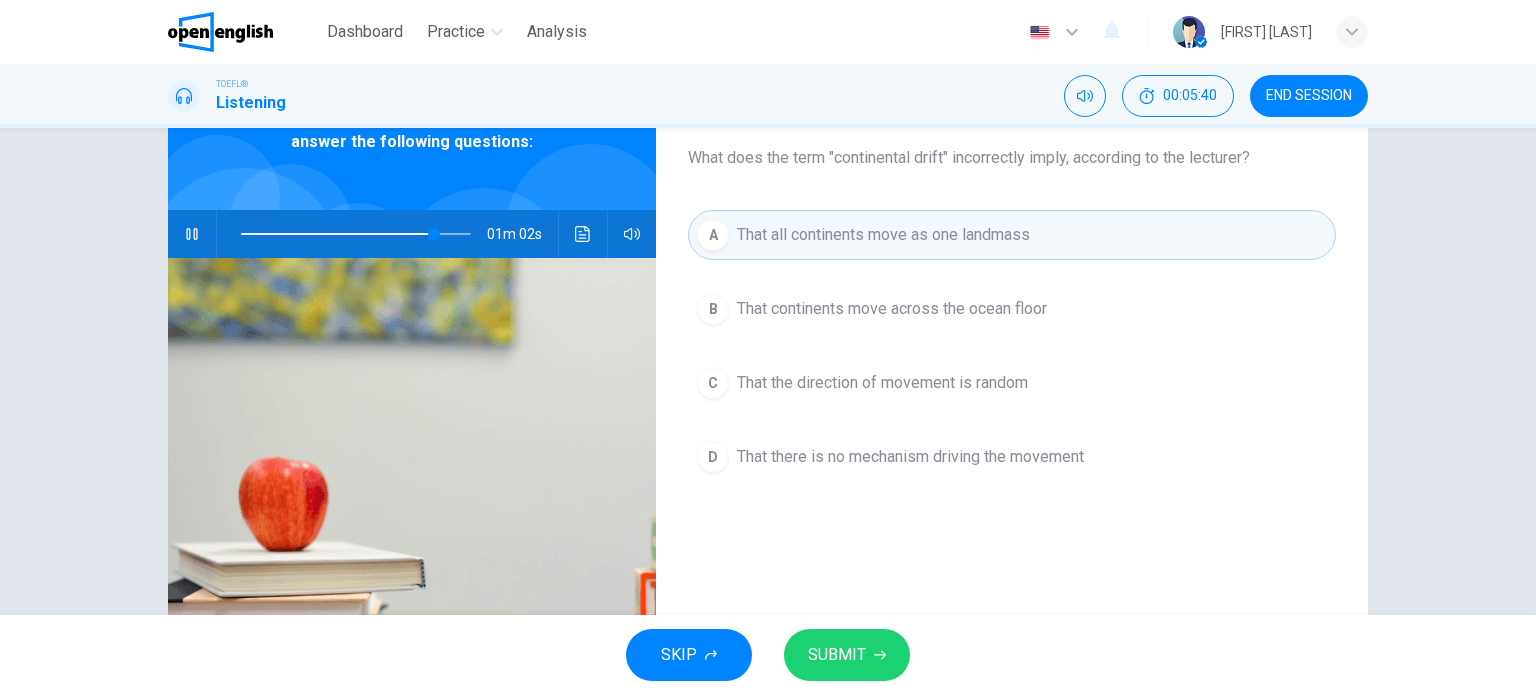 click on "SUBMIT" at bounding box center [837, 655] 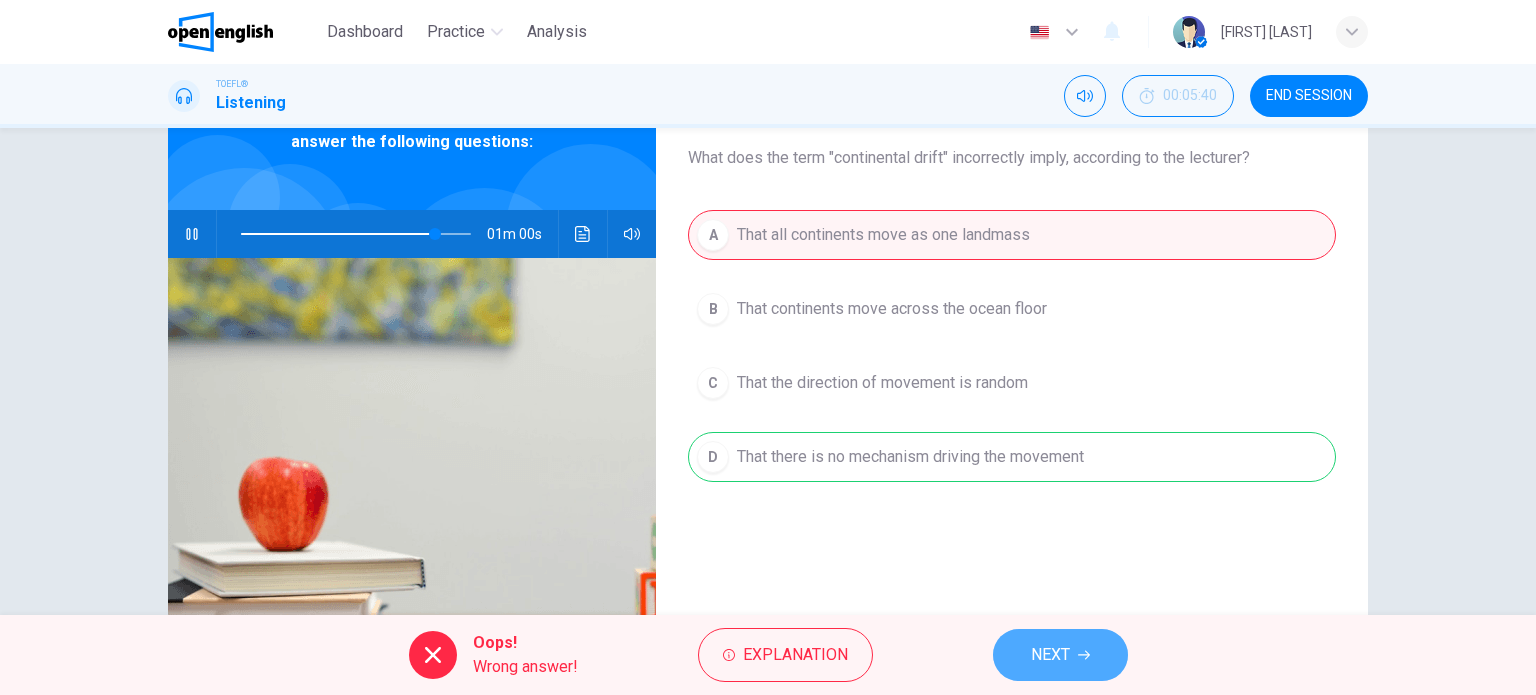 click on "NEXT" at bounding box center (1050, 655) 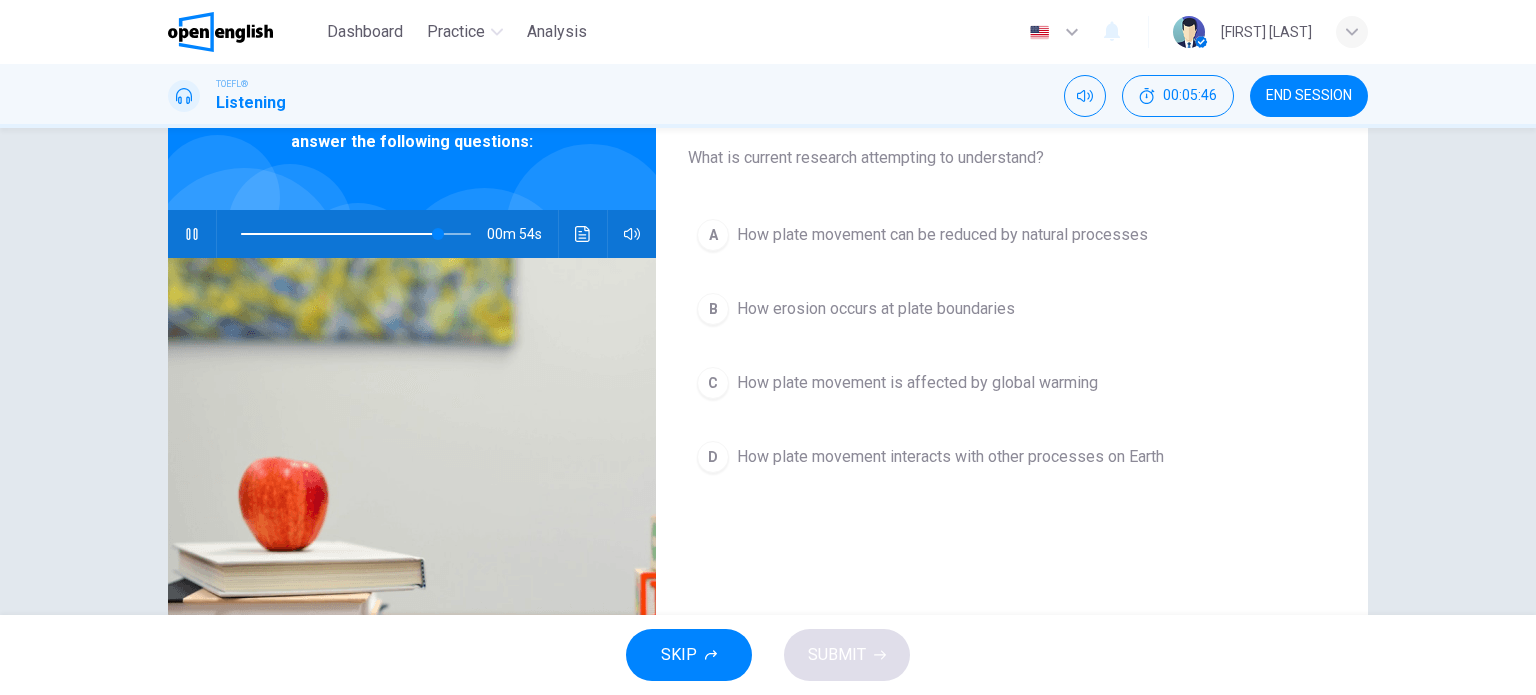 click at bounding box center [711, 655] 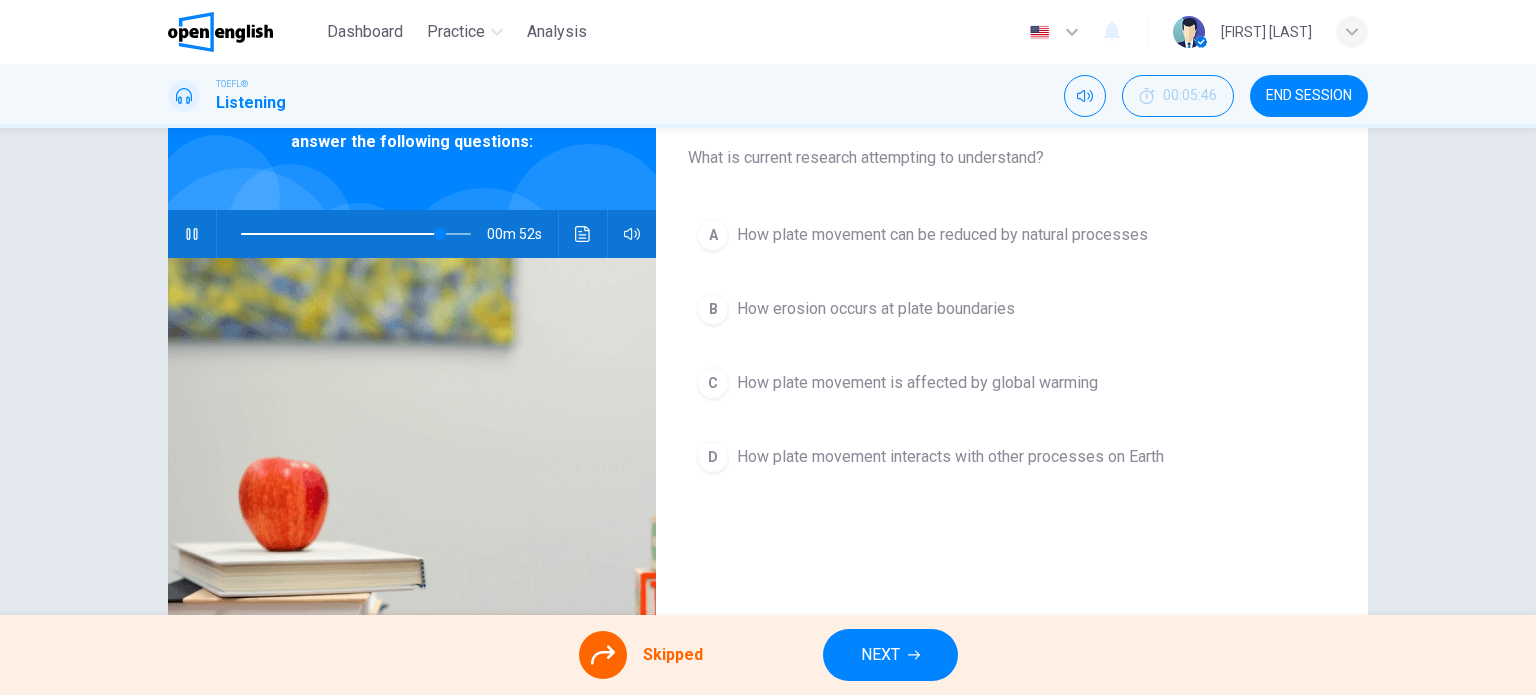 click on "NEXT" at bounding box center [880, 655] 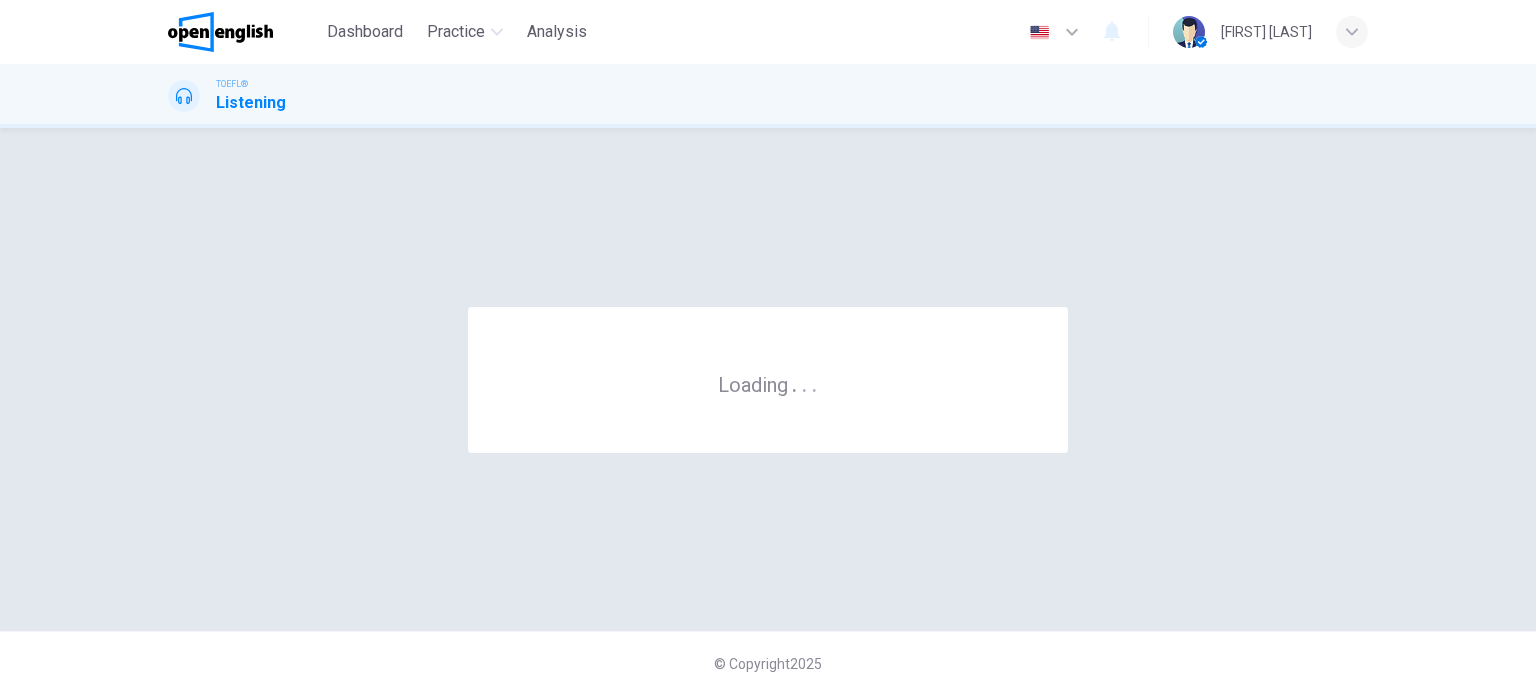 scroll, scrollTop: 0, scrollLeft: 0, axis: both 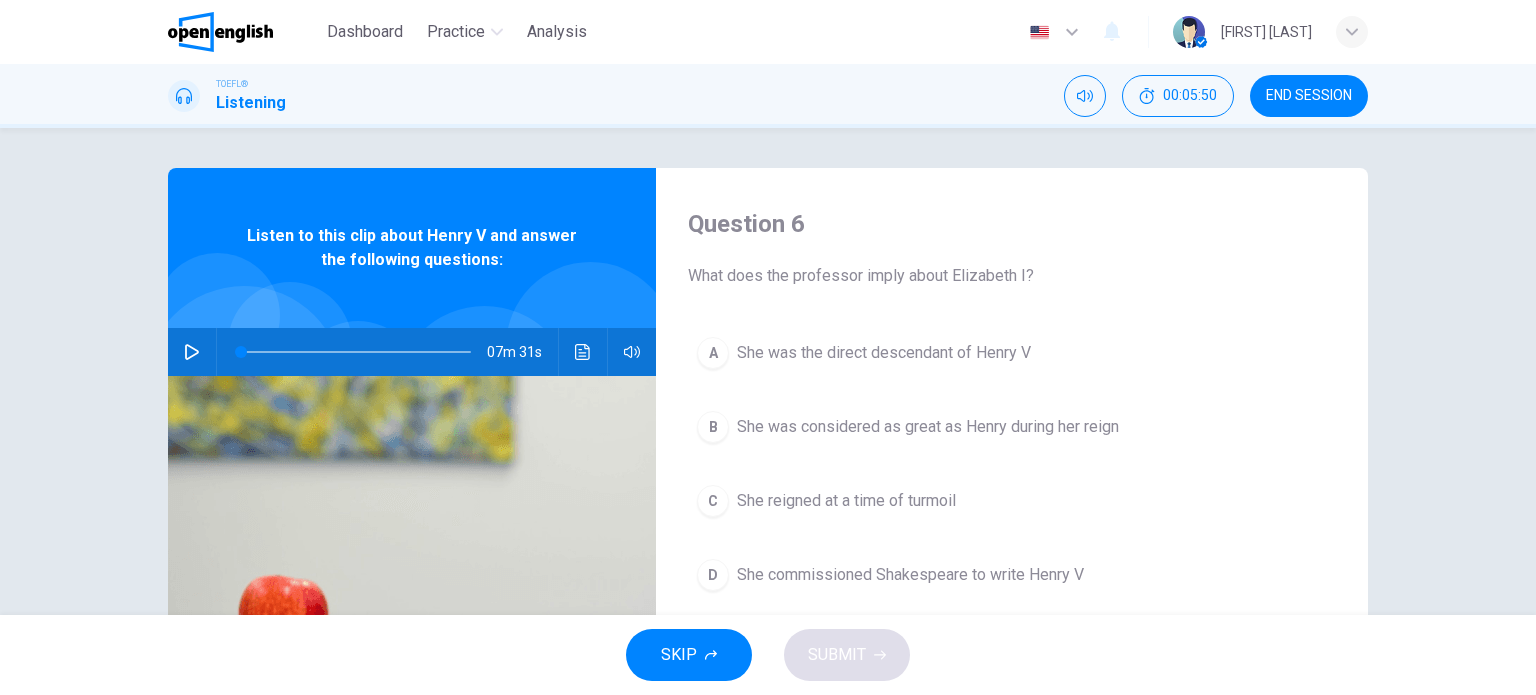 click on "END SESSION" at bounding box center [1309, 96] 